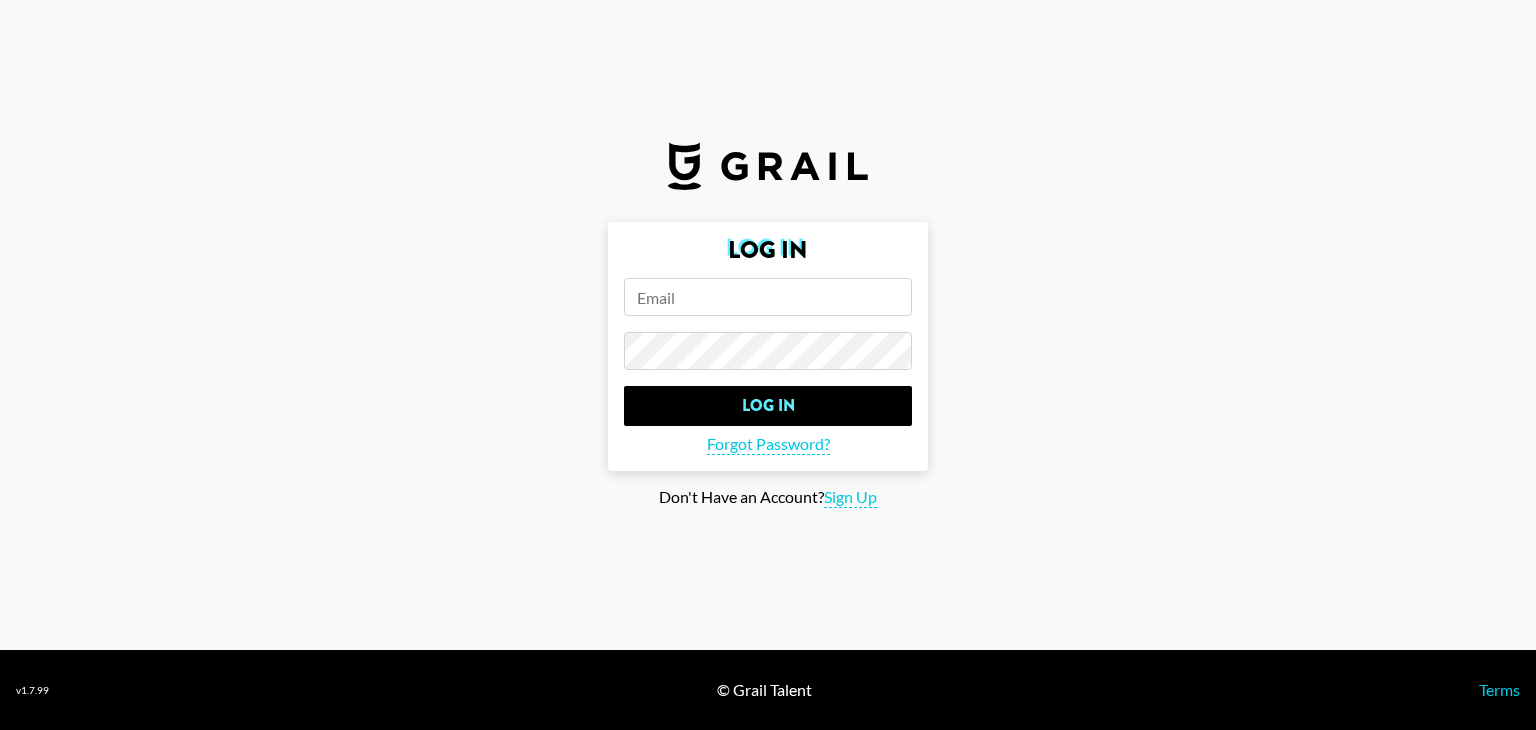 scroll, scrollTop: 0, scrollLeft: 0, axis: both 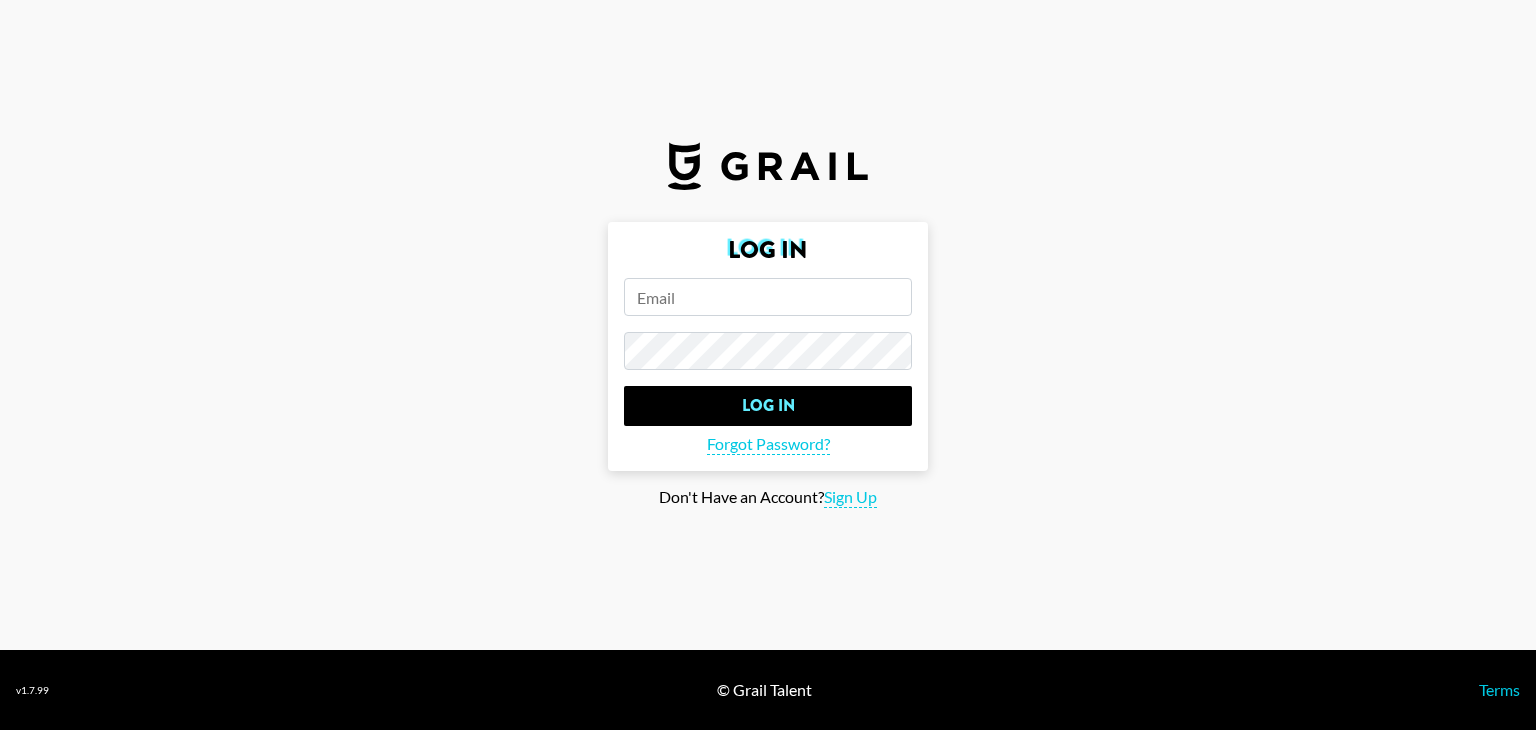 click on "Log In Log In Forgot Password?" at bounding box center [768, 346] 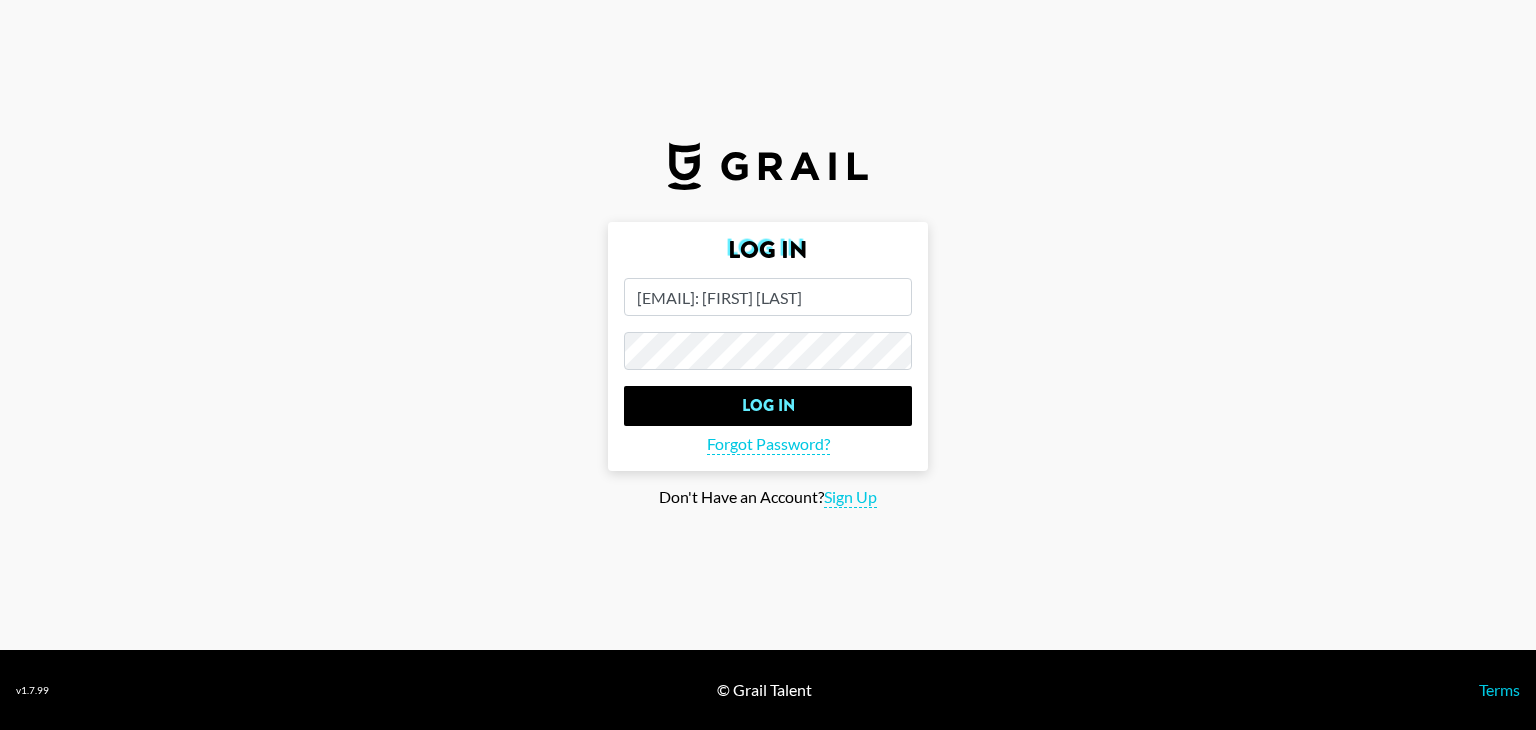 type on "[EMAIL]: [FIRST] [LAST]" 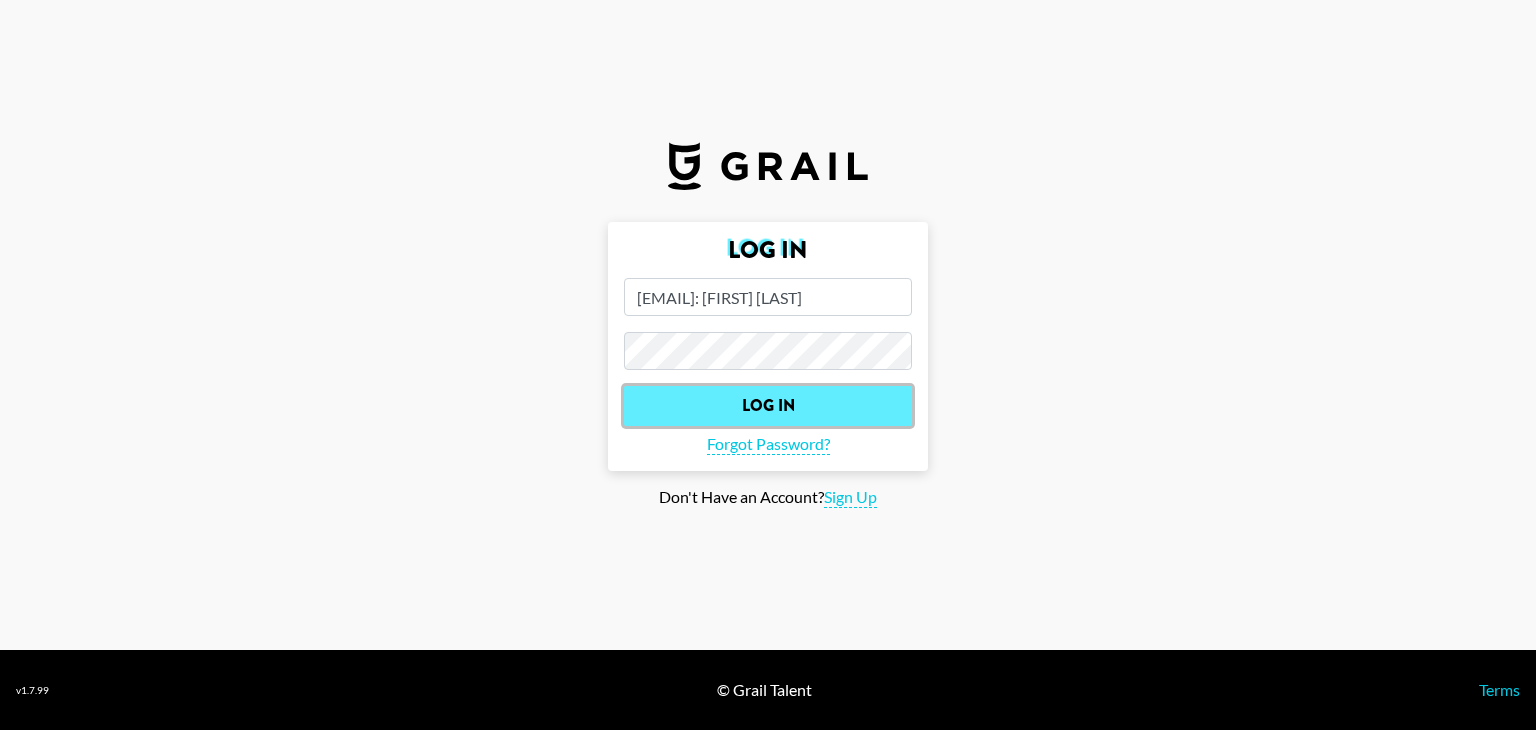 click on "Log In" at bounding box center (768, 406) 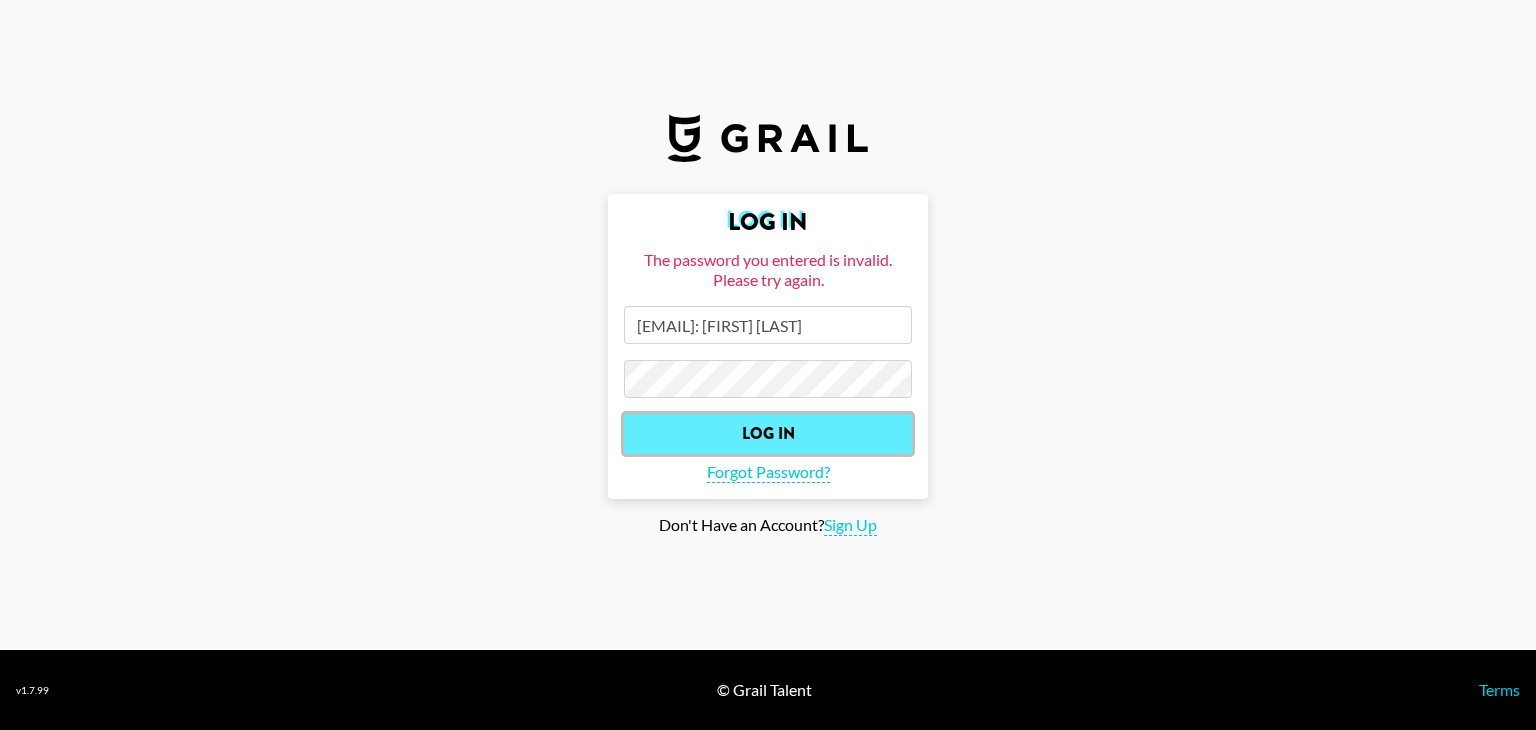 click on "Log In" at bounding box center [768, 434] 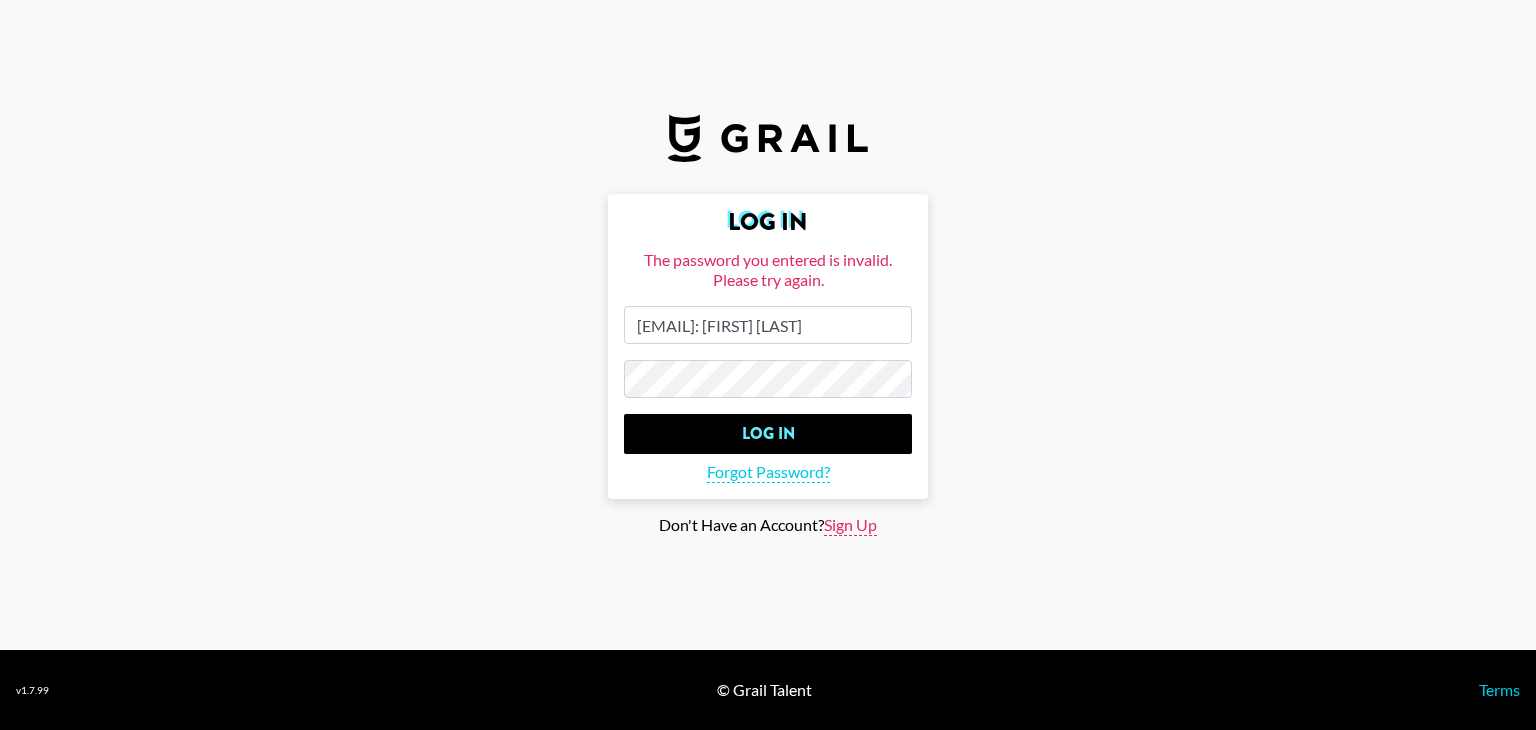 click on "Sign Up" at bounding box center (850, 525) 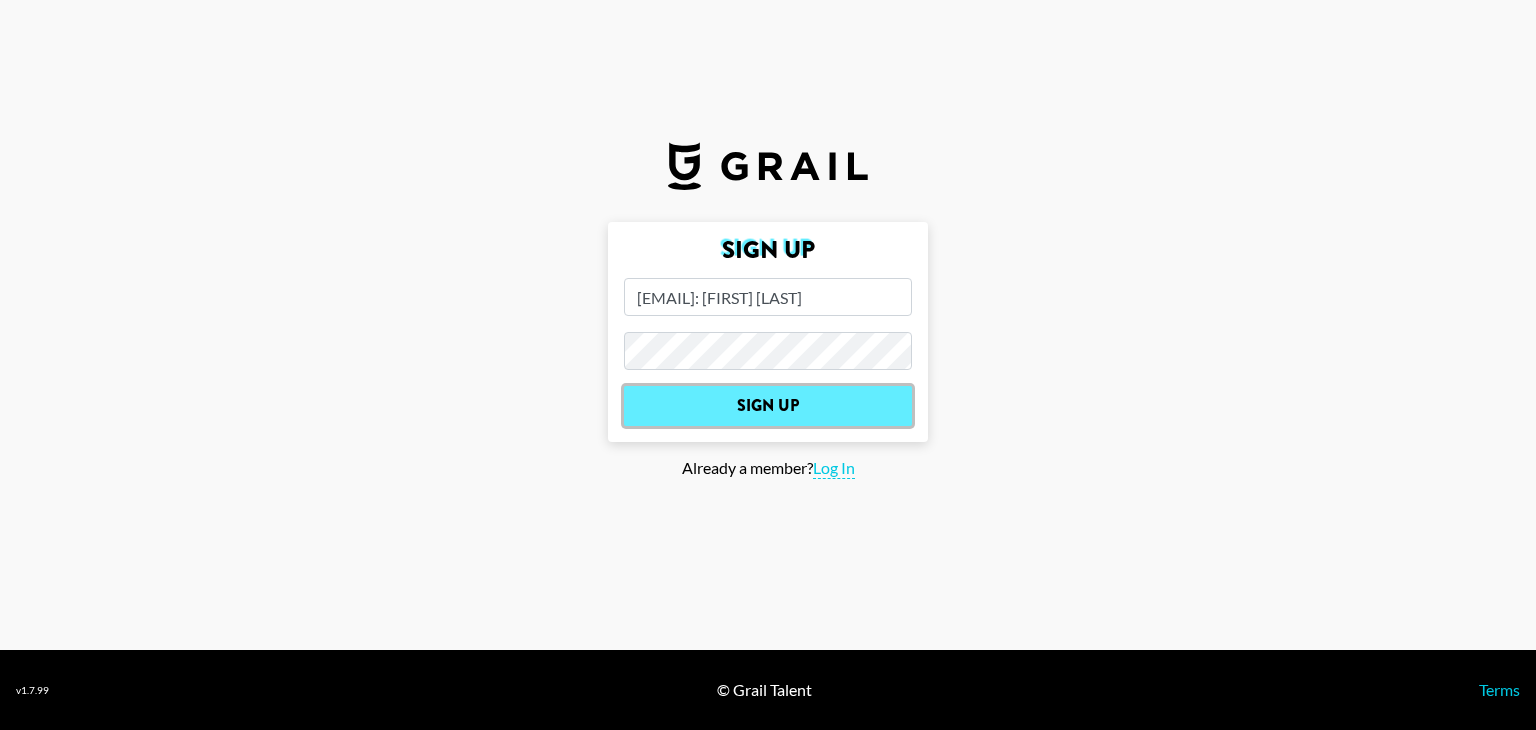 click on "Sign Up" at bounding box center (768, 406) 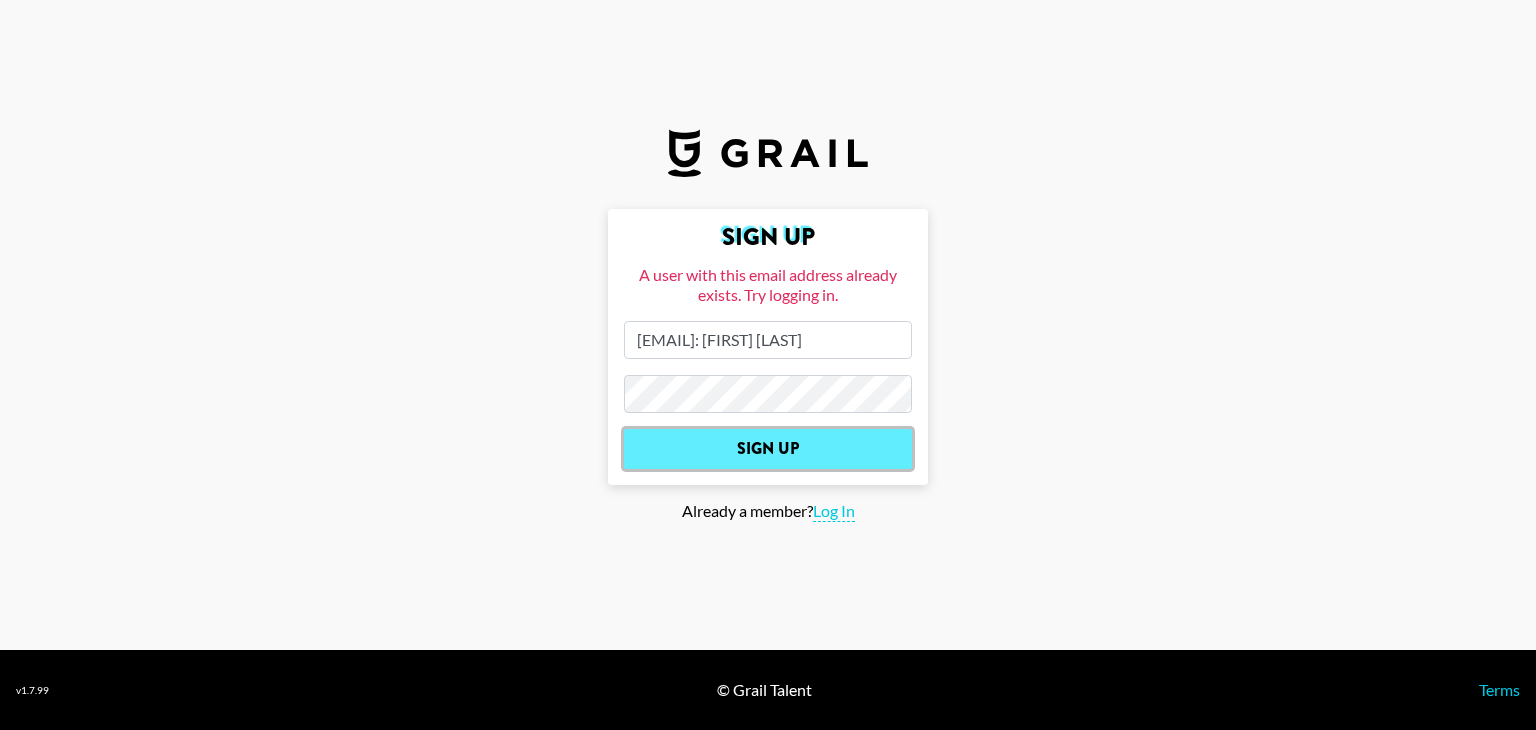 click on "Sign Up" at bounding box center (768, 449) 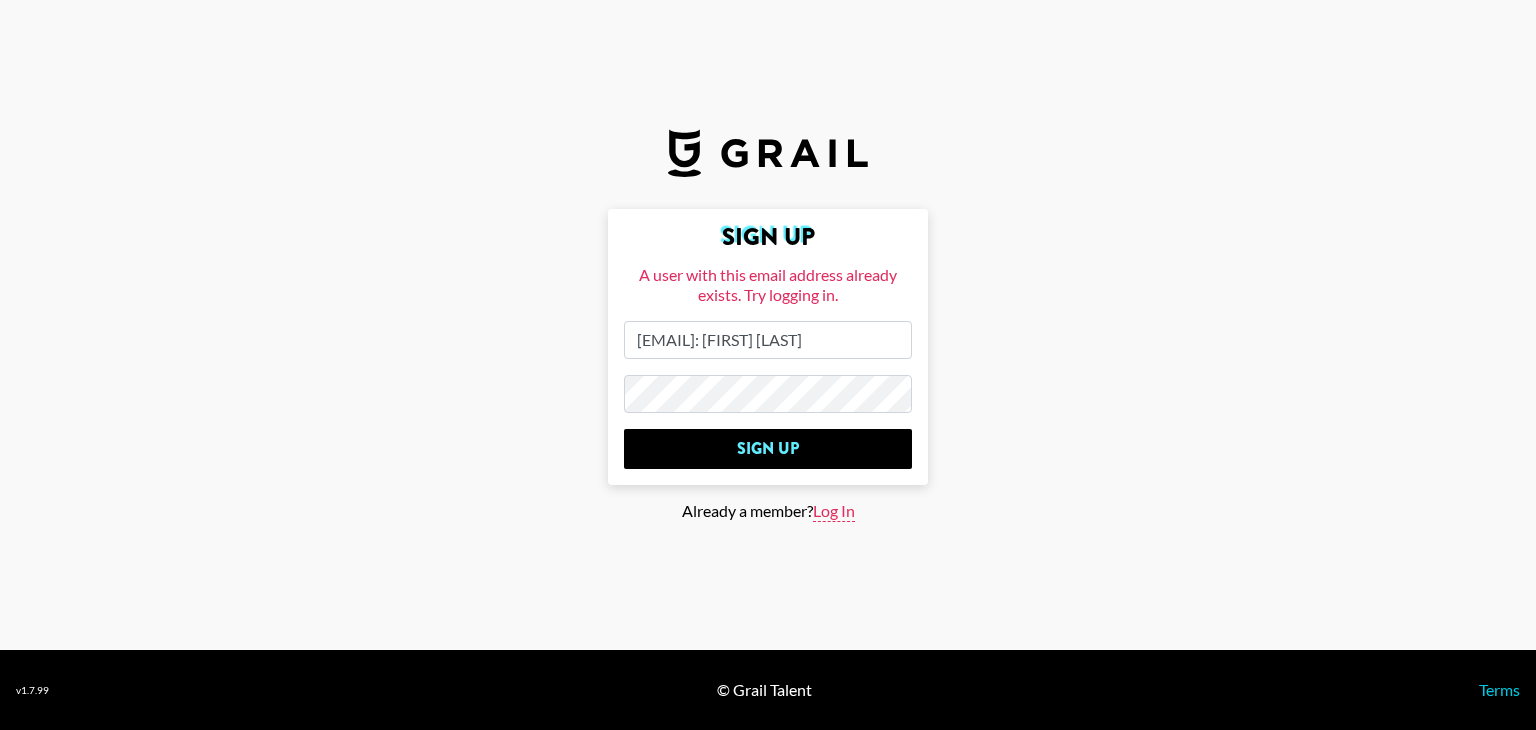 click on "Log In" at bounding box center (834, 511) 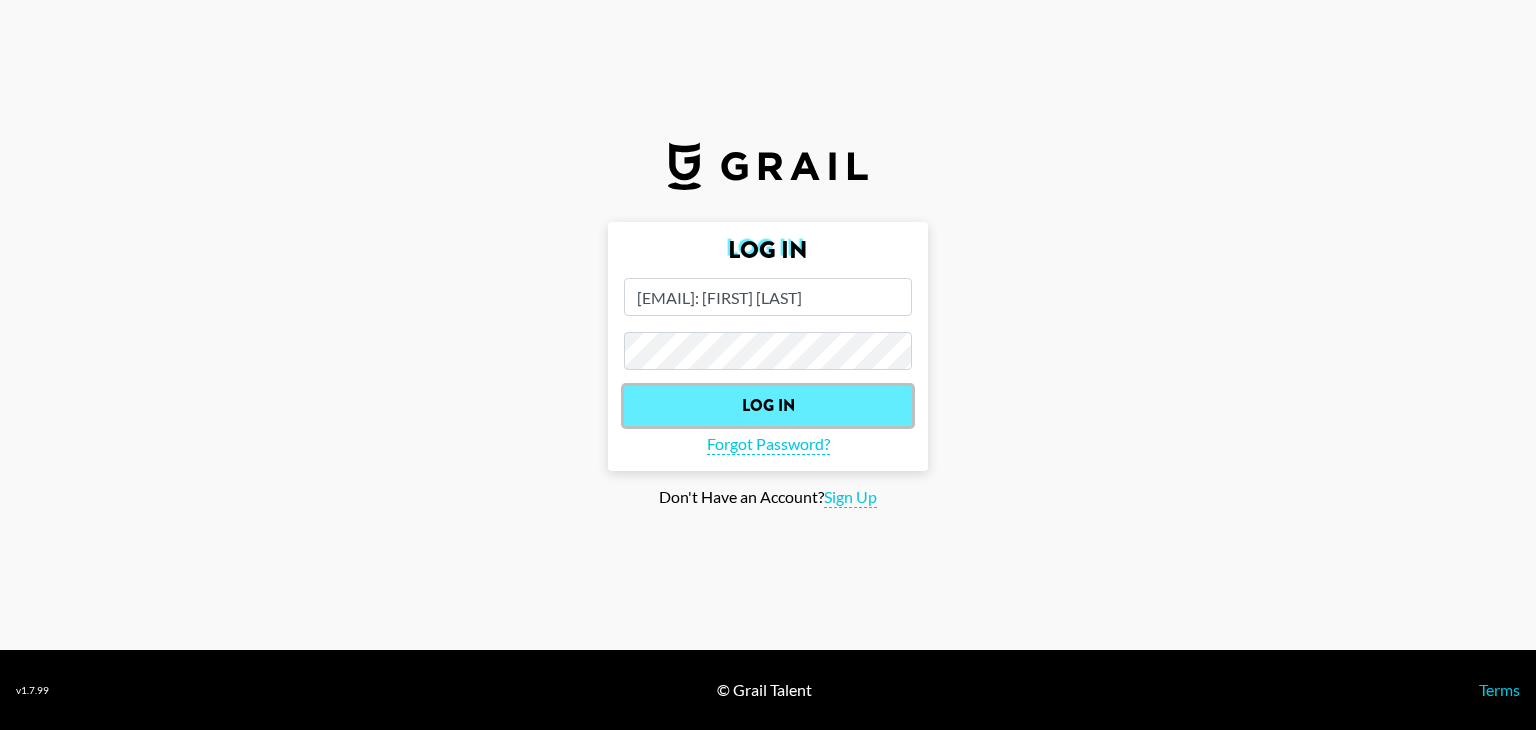 click on "Log In" at bounding box center [768, 406] 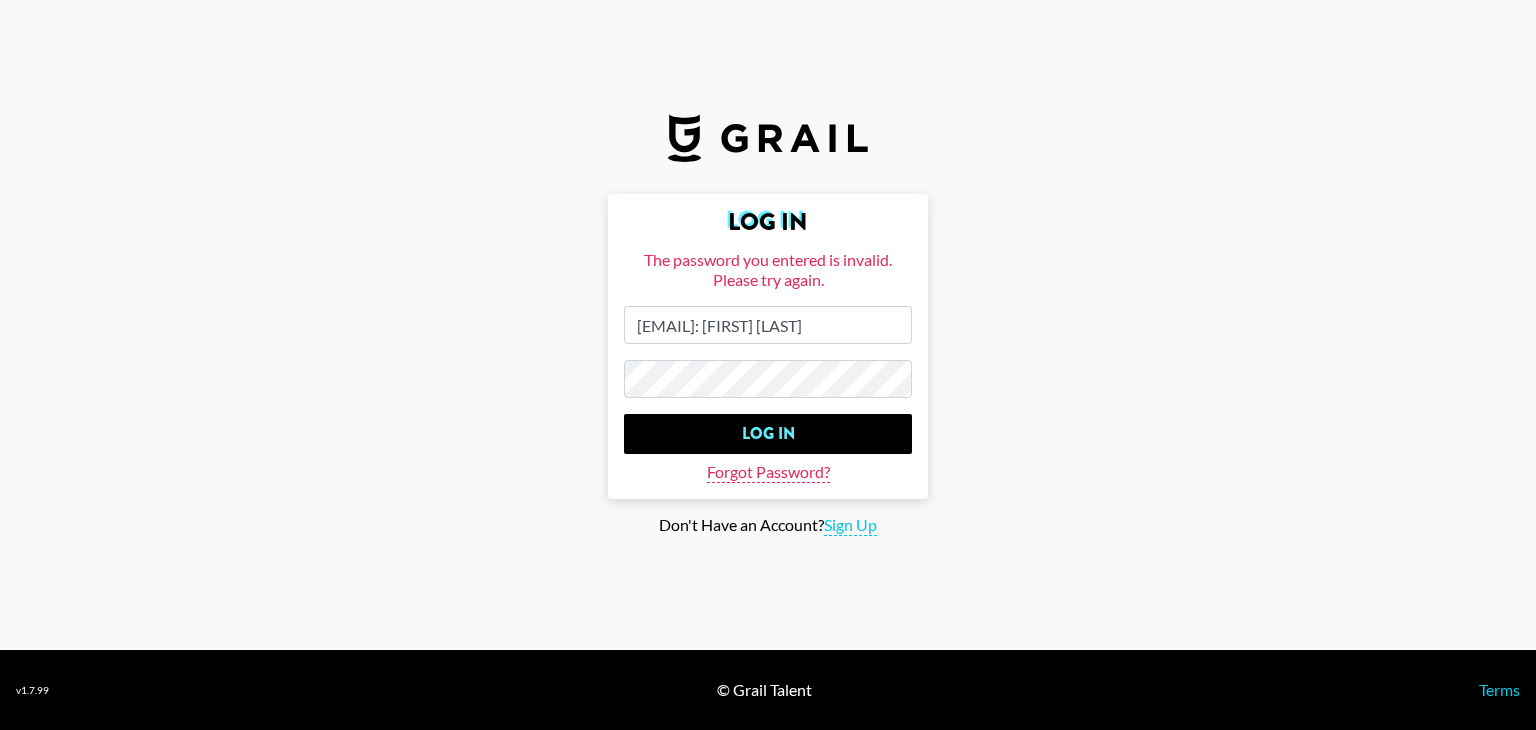 click on "Forgot Password?" at bounding box center [768, 472] 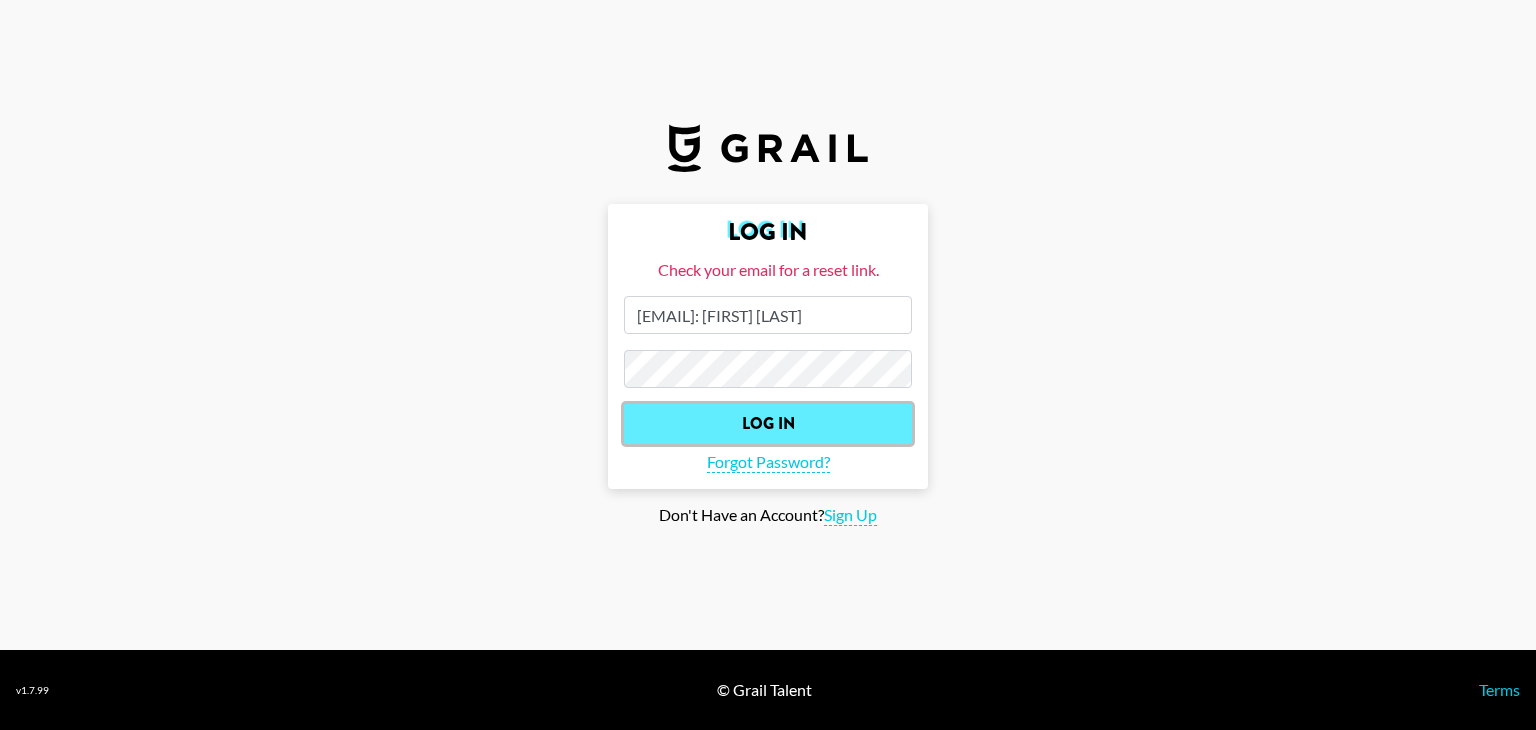 click on "Log In" at bounding box center [768, 424] 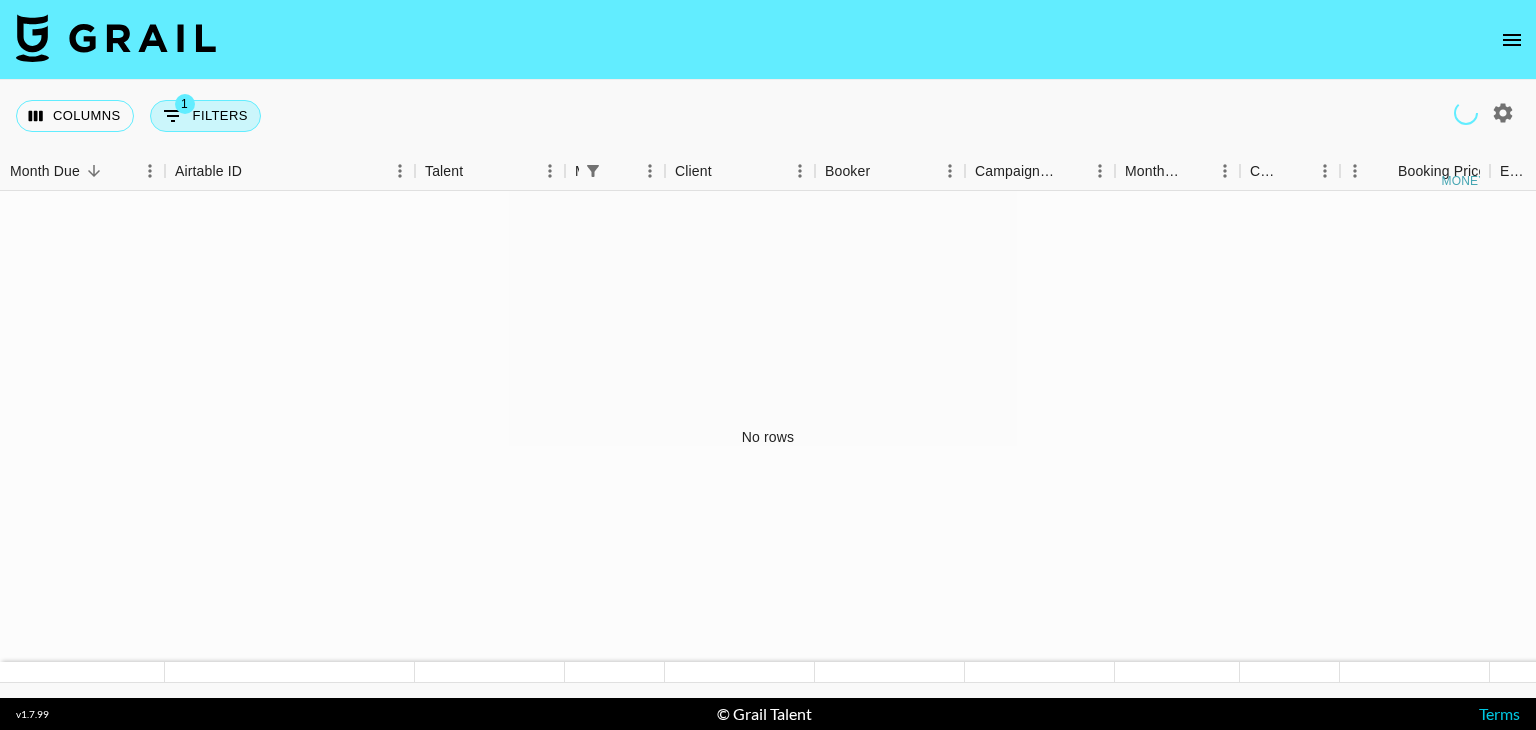 click 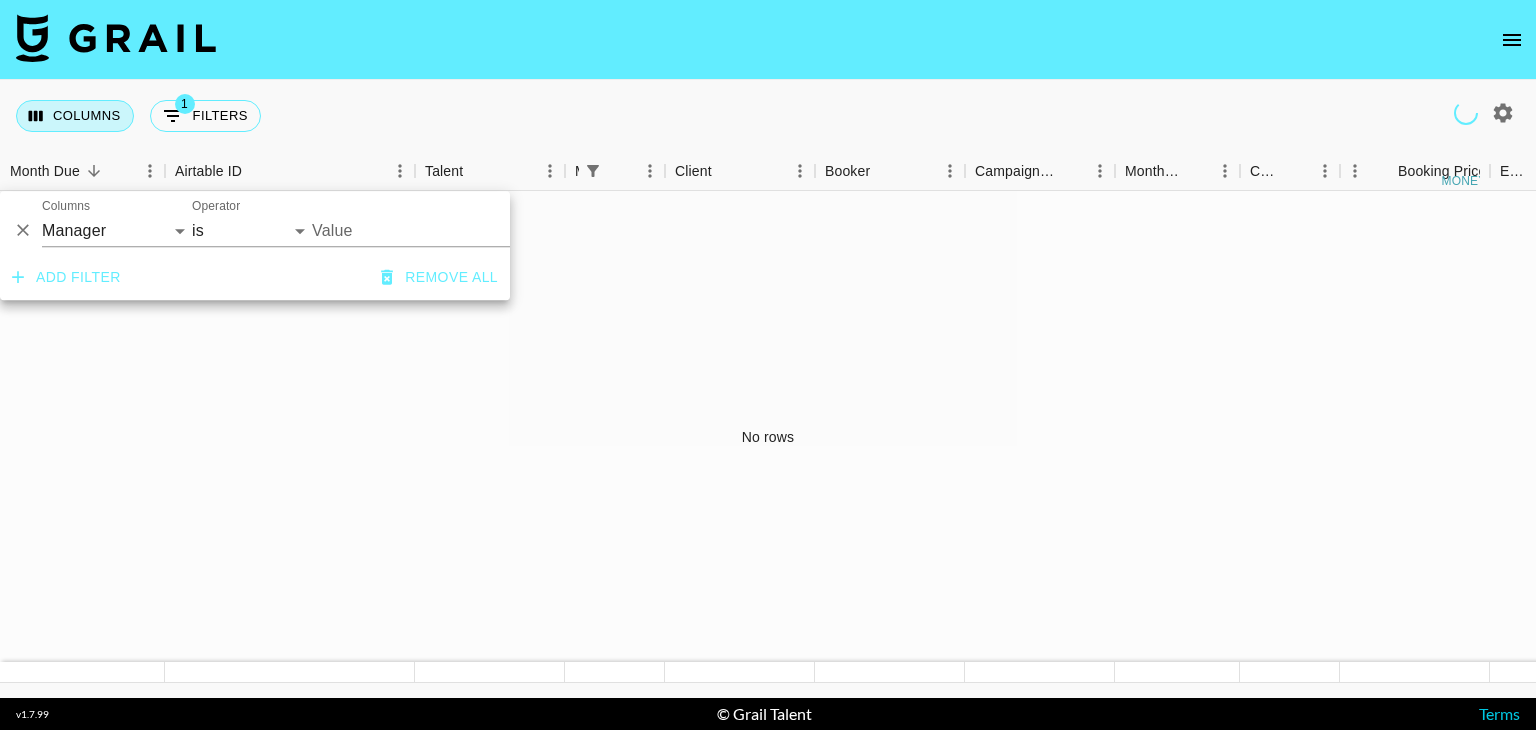 click on "Columns" at bounding box center (75, 116) 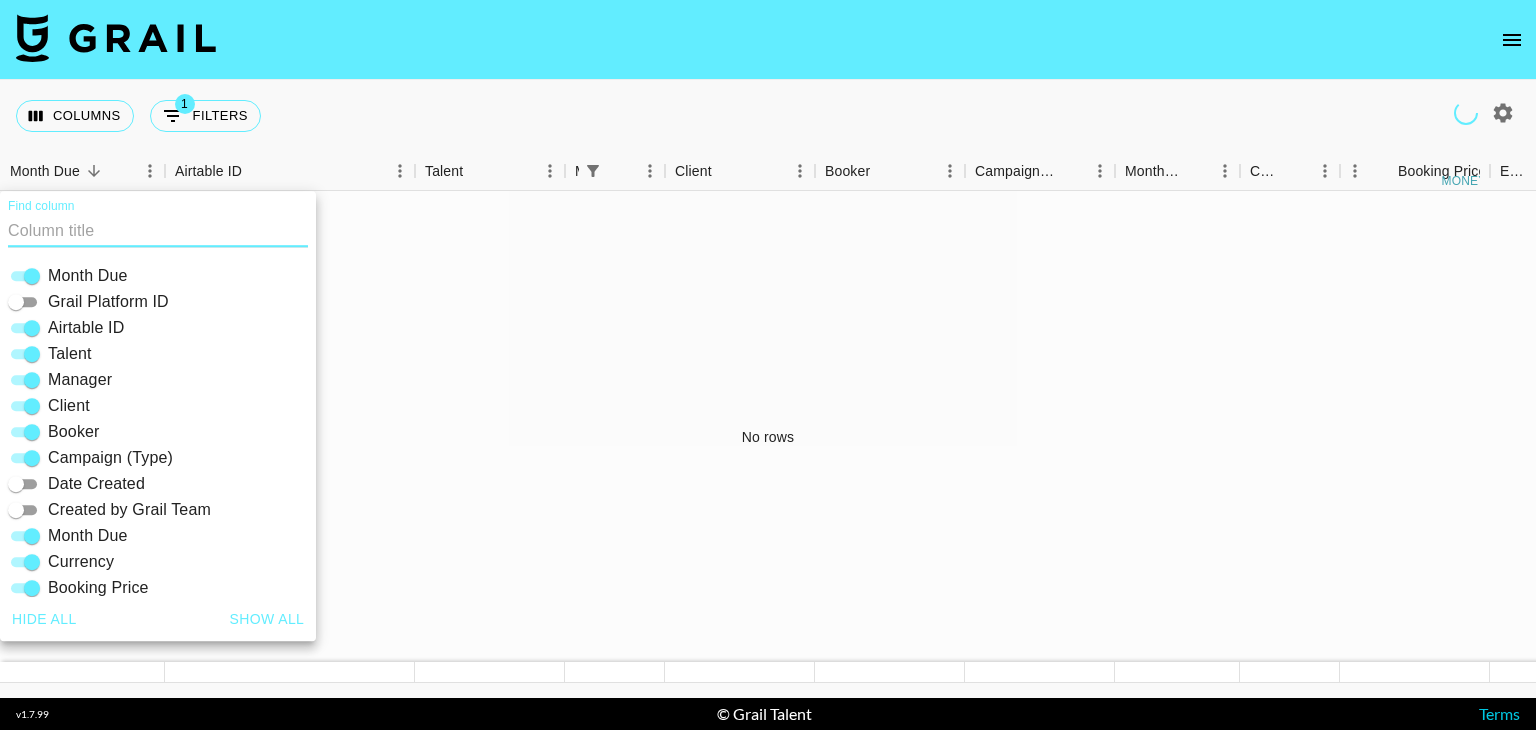 click on "No rows" at bounding box center [768, 437] 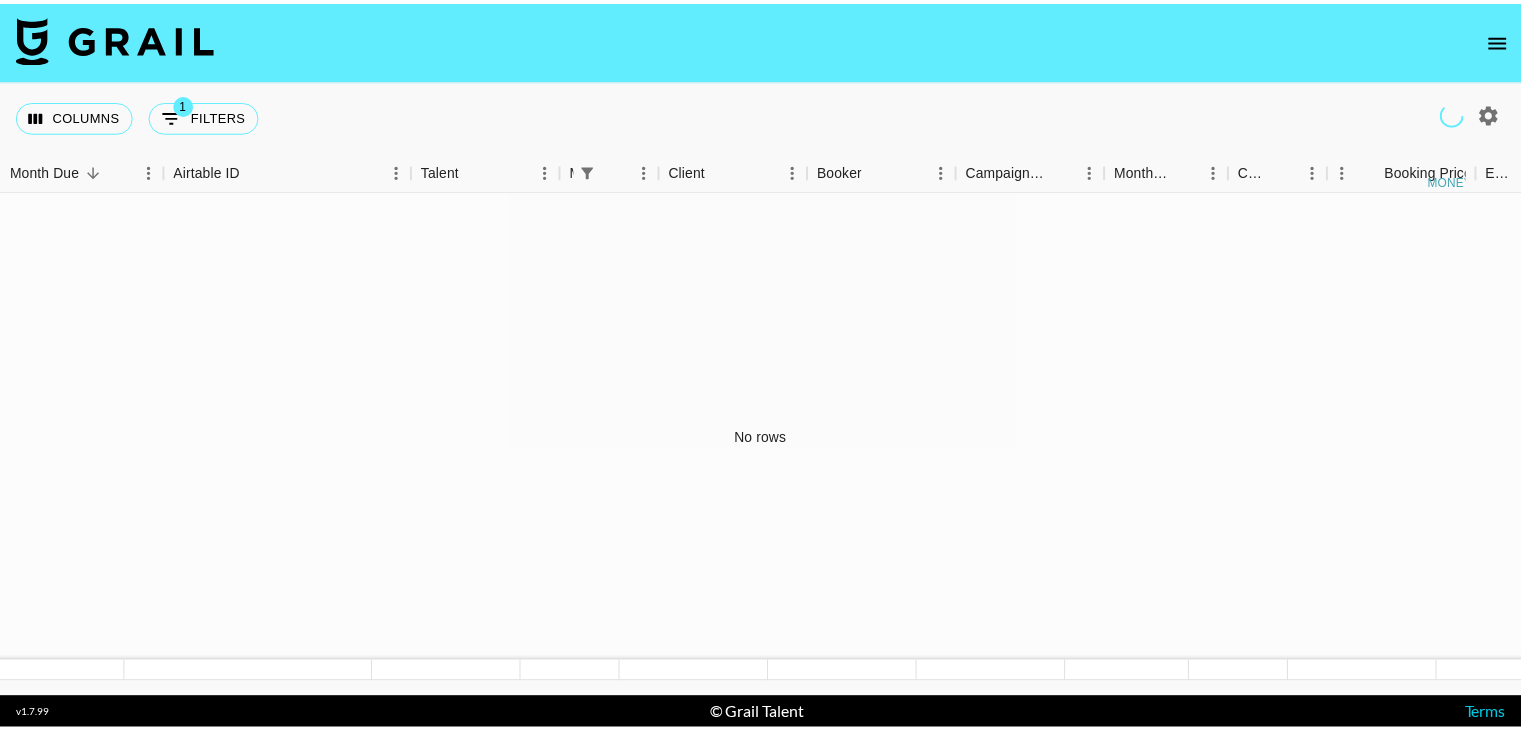 scroll, scrollTop: 0, scrollLeft: 0, axis: both 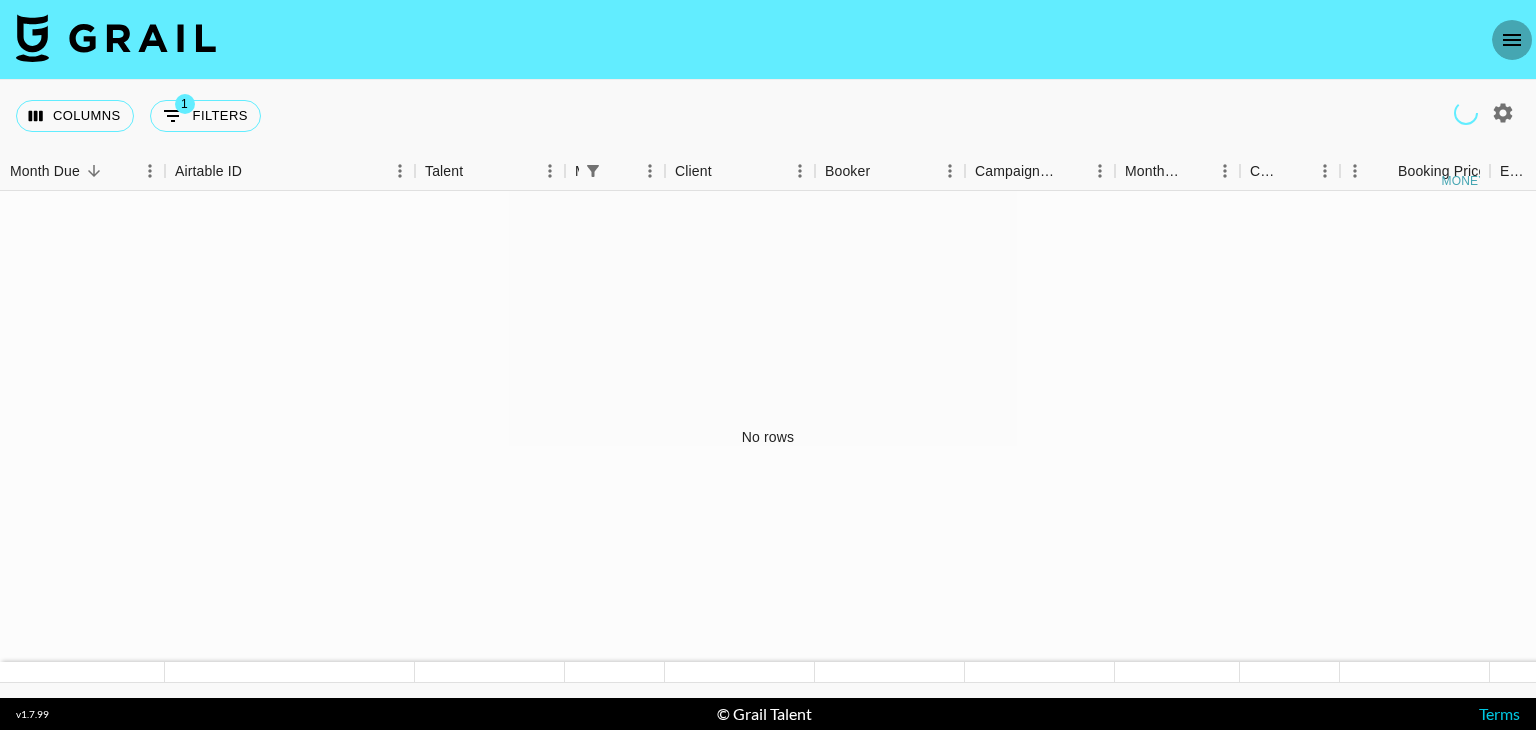 click at bounding box center [1512, 40] 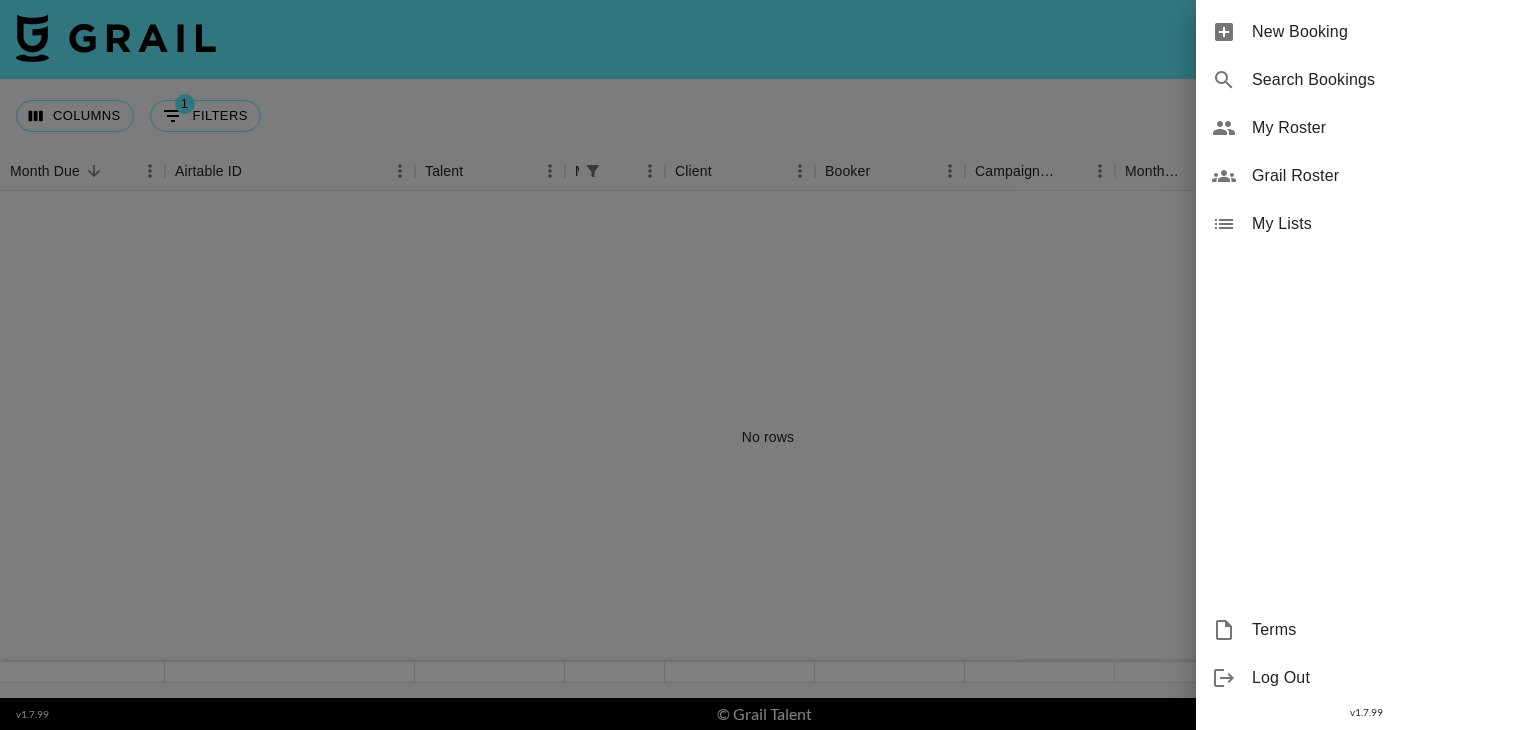 click on "Grail Roster" at bounding box center (1386, 176) 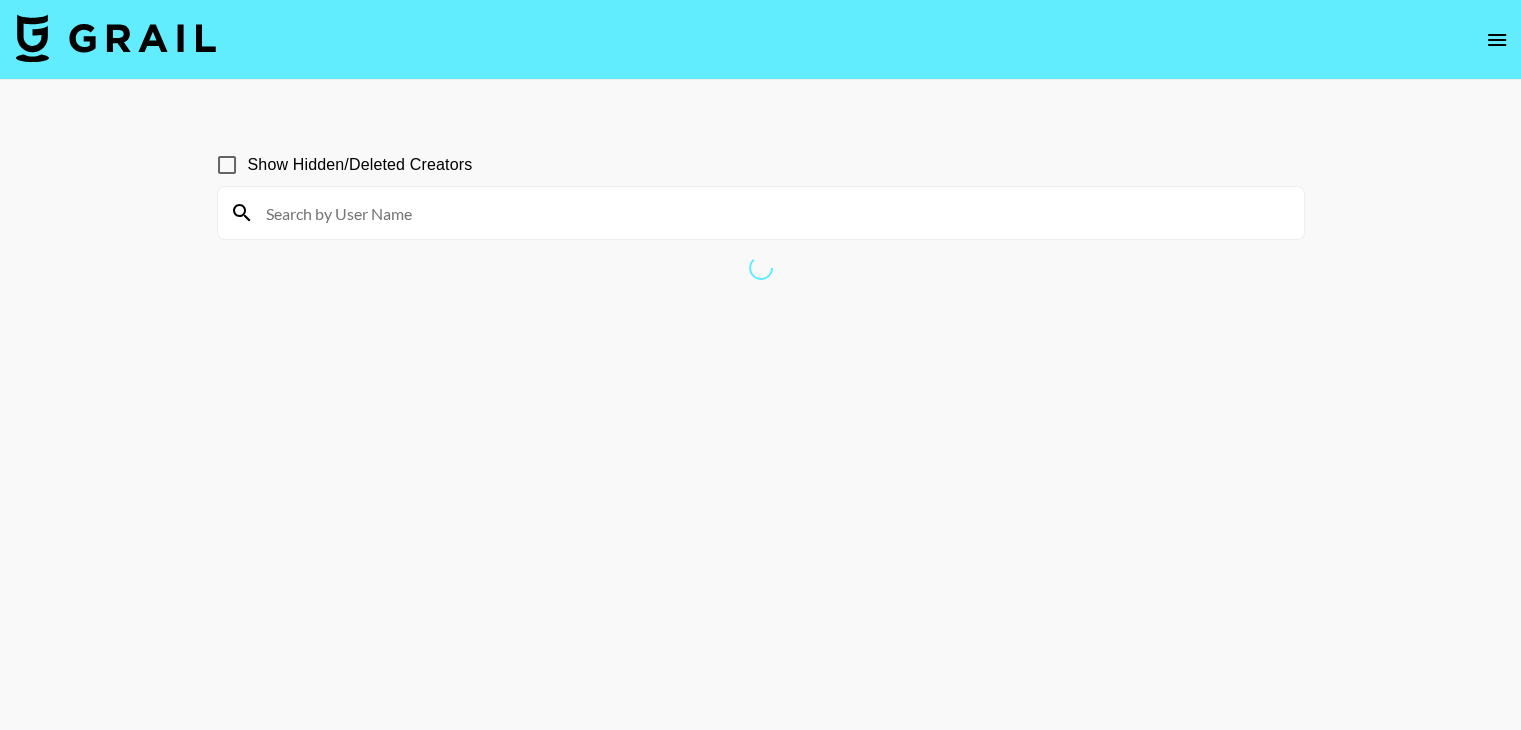 click on "Show Hidden/Deleted Creators" at bounding box center [360, 165] 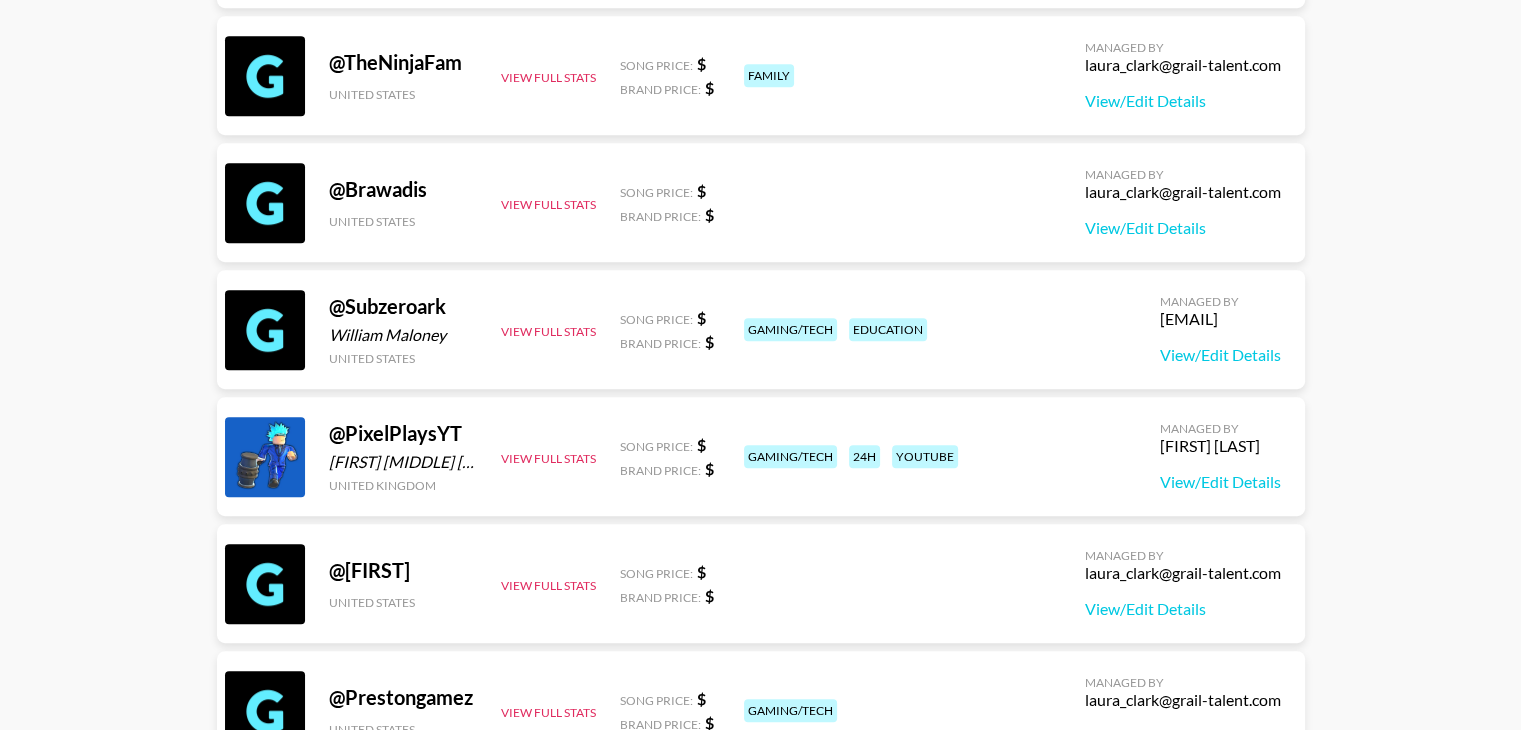 scroll, scrollTop: 800, scrollLeft: 0, axis: vertical 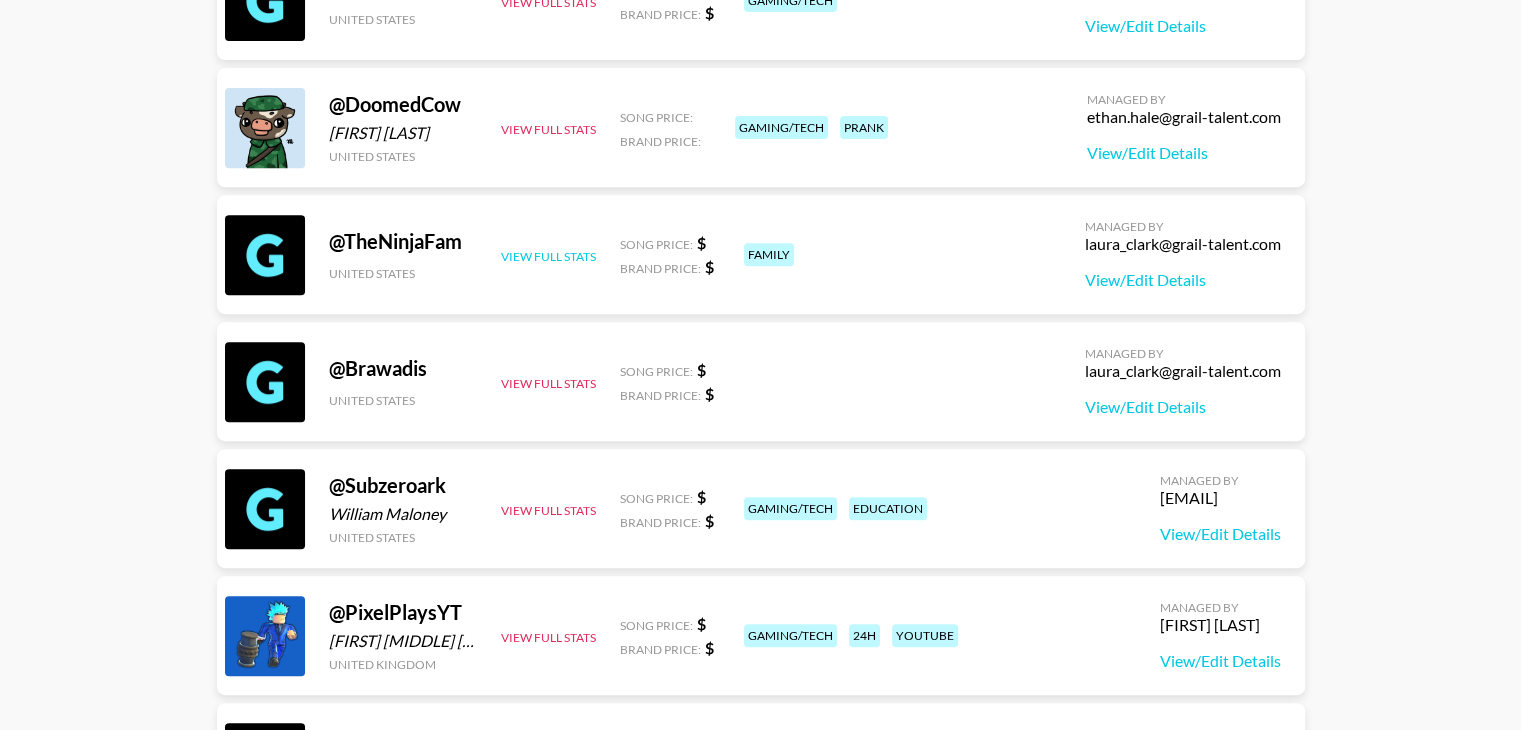 click on "View Full Stats" at bounding box center (548, 256) 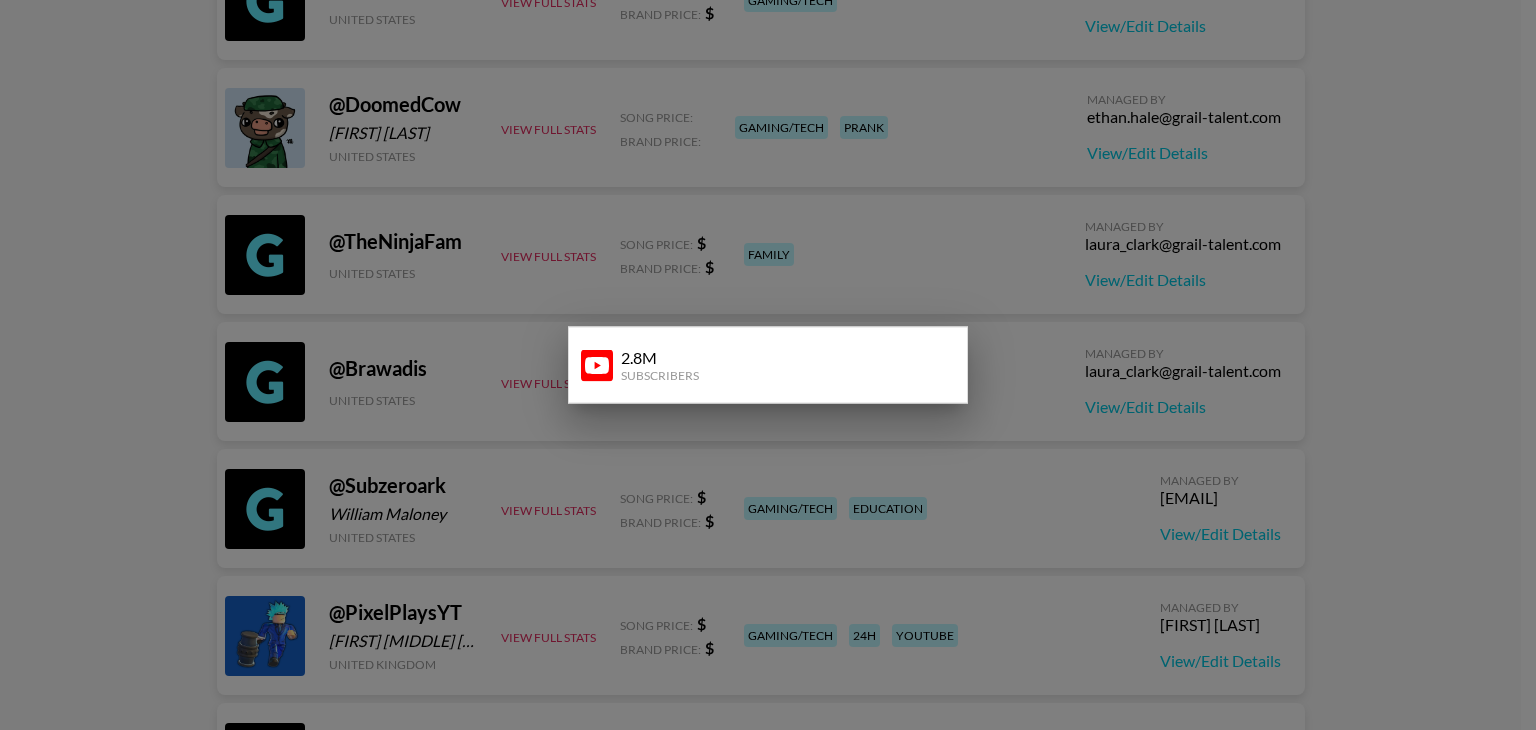 click at bounding box center [768, 365] 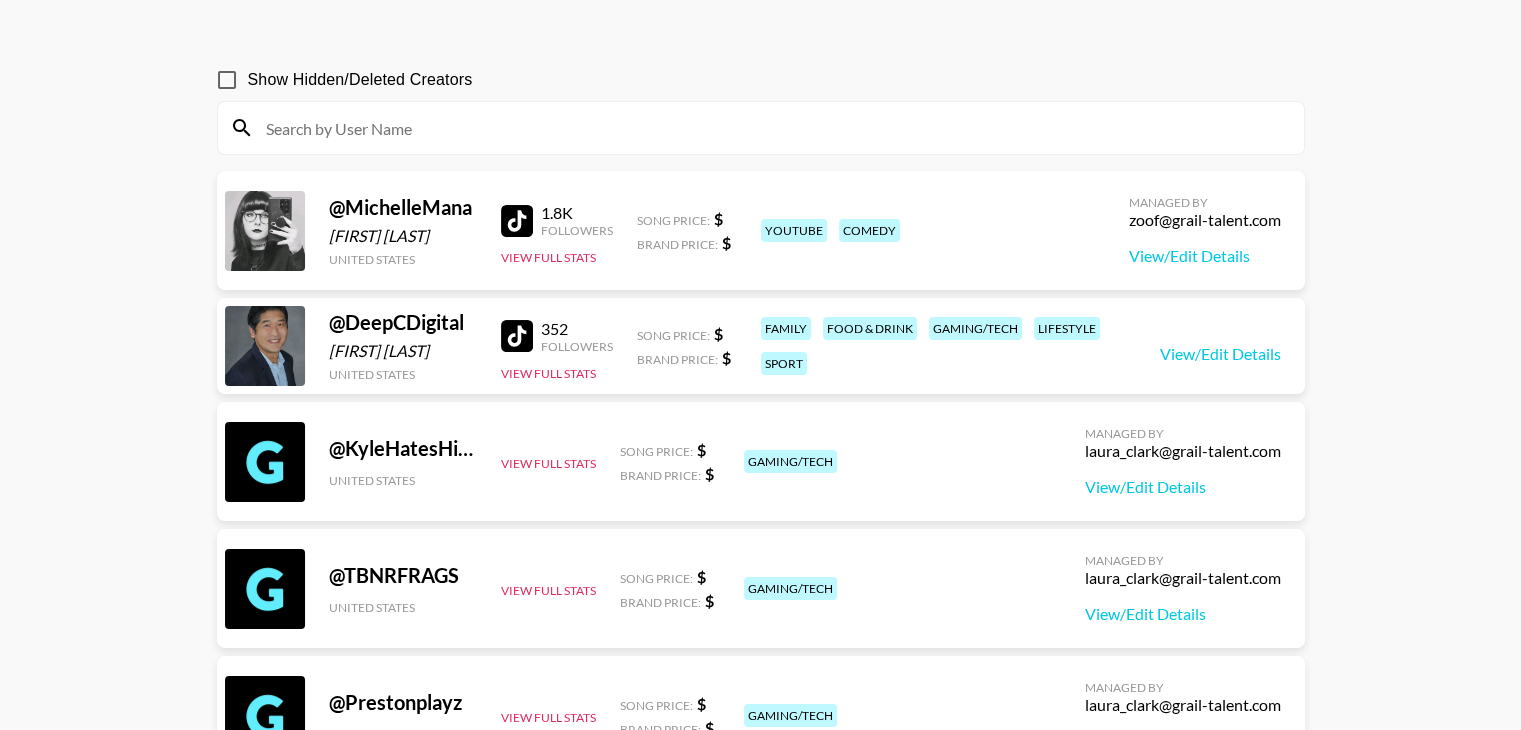 scroll, scrollTop: 0, scrollLeft: 0, axis: both 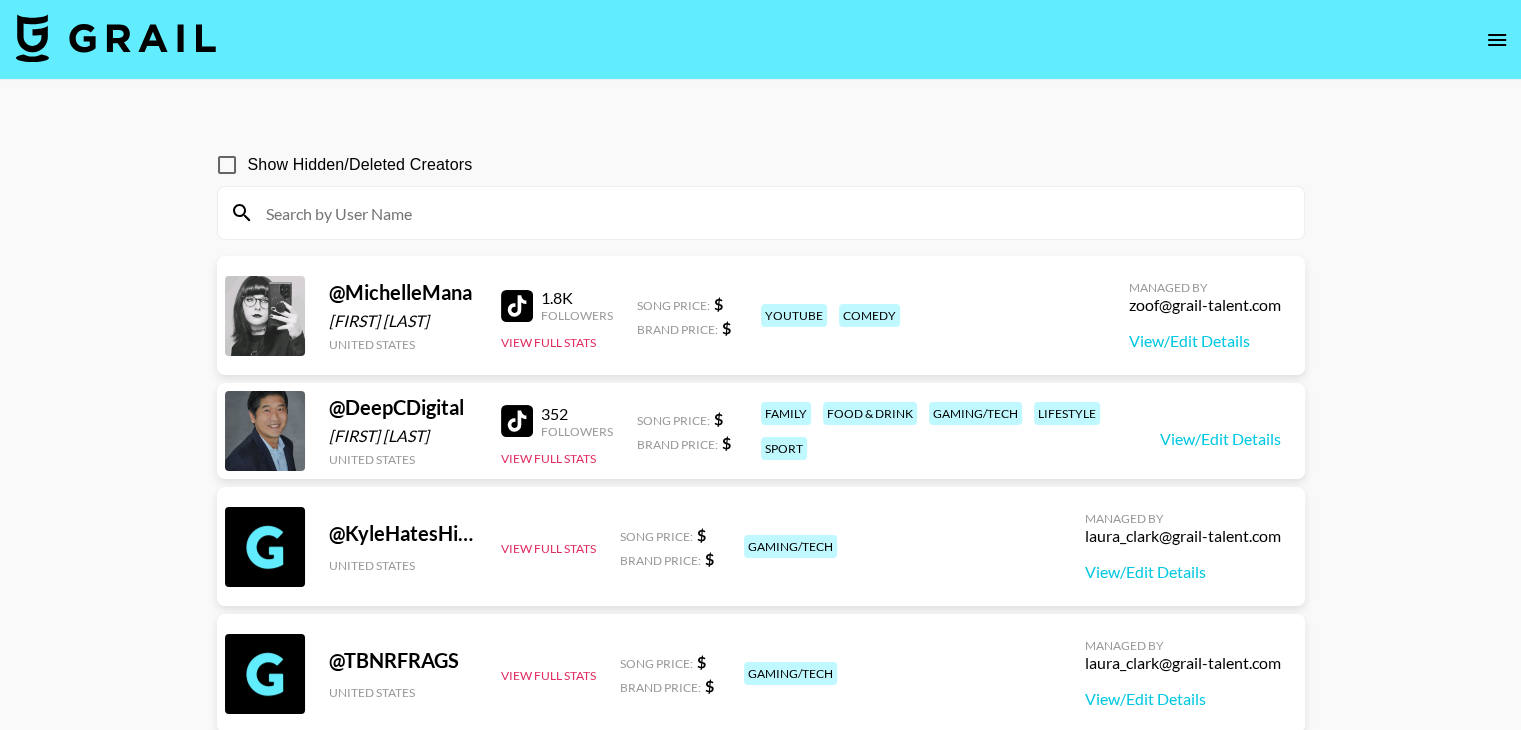 click at bounding box center [773, 213] 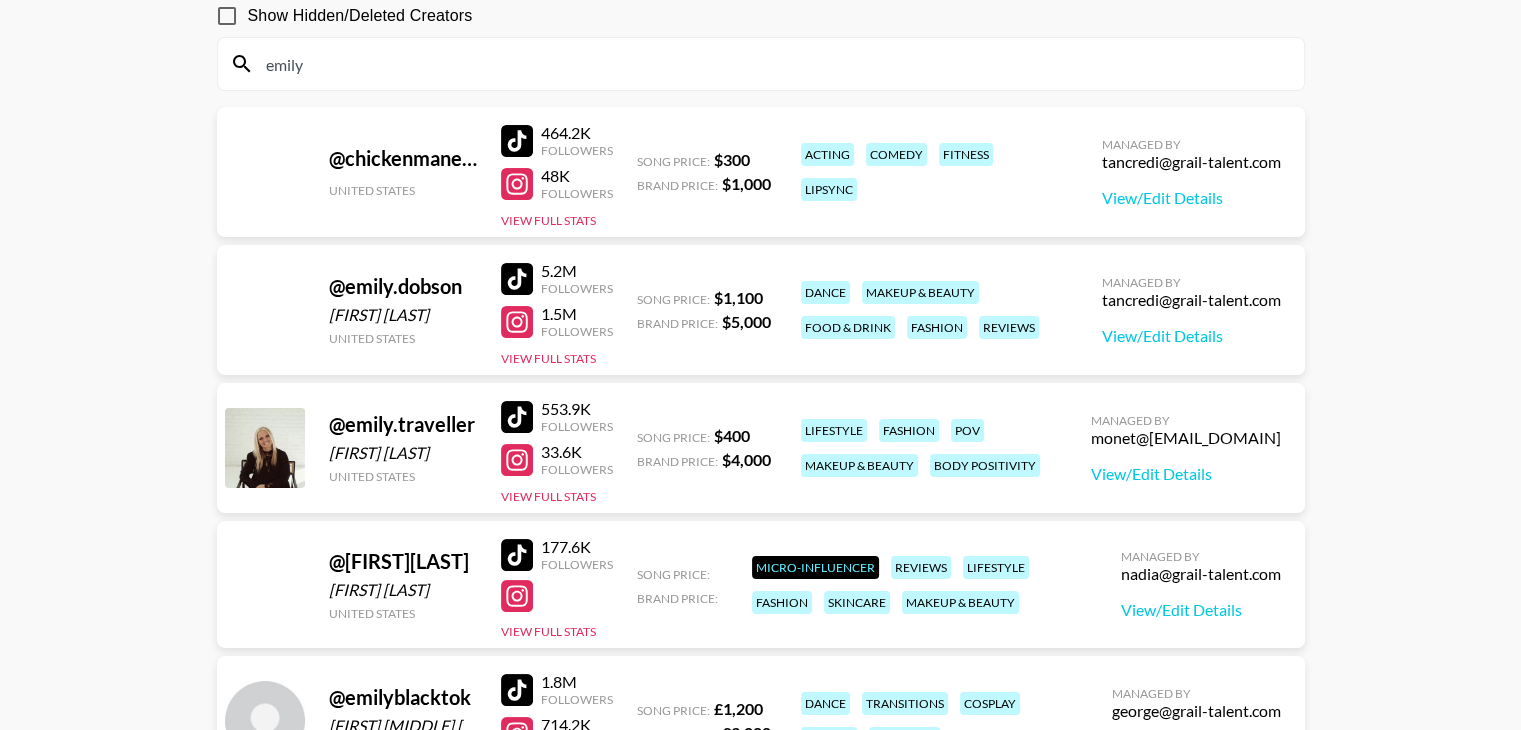scroll, scrollTop: 0, scrollLeft: 0, axis: both 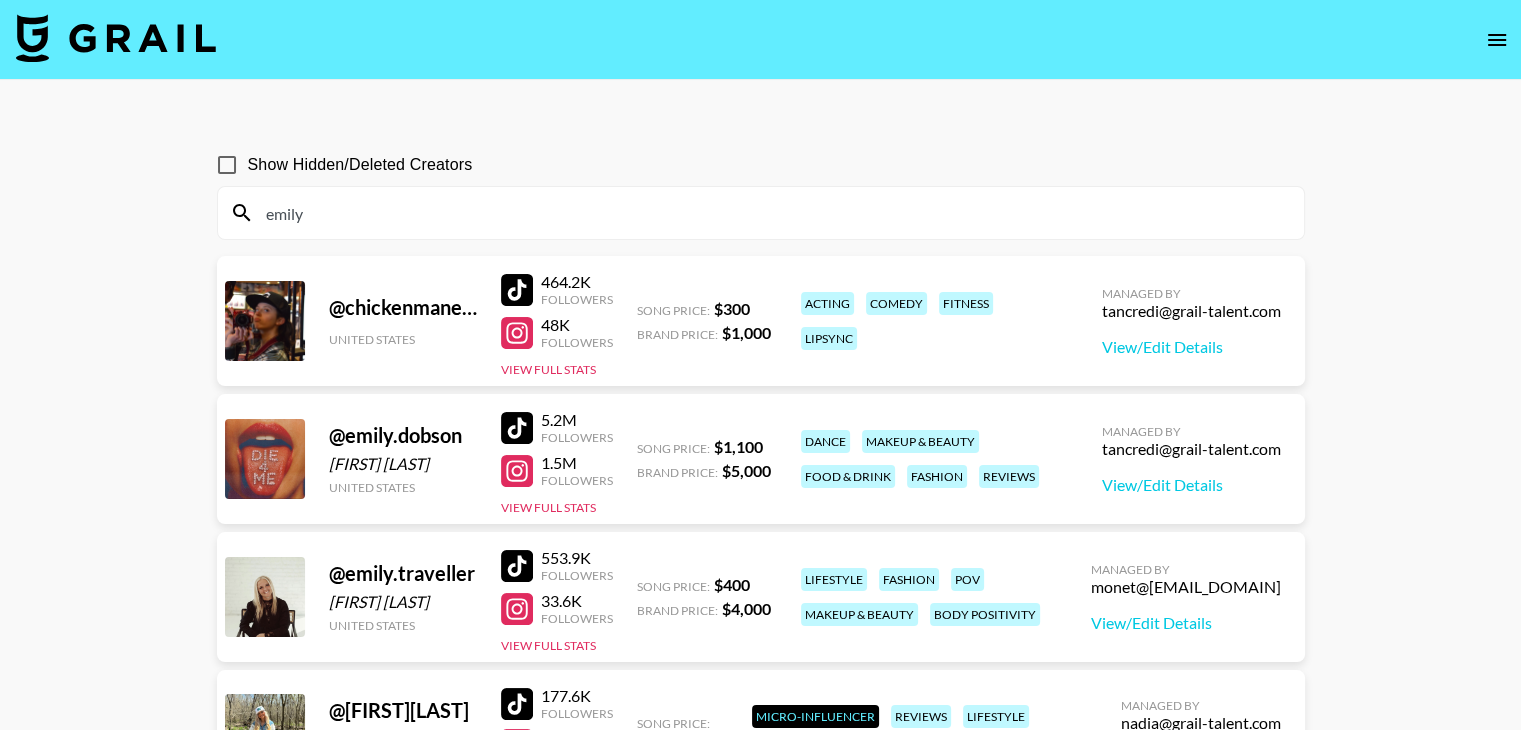 click on "emily" at bounding box center [773, 213] 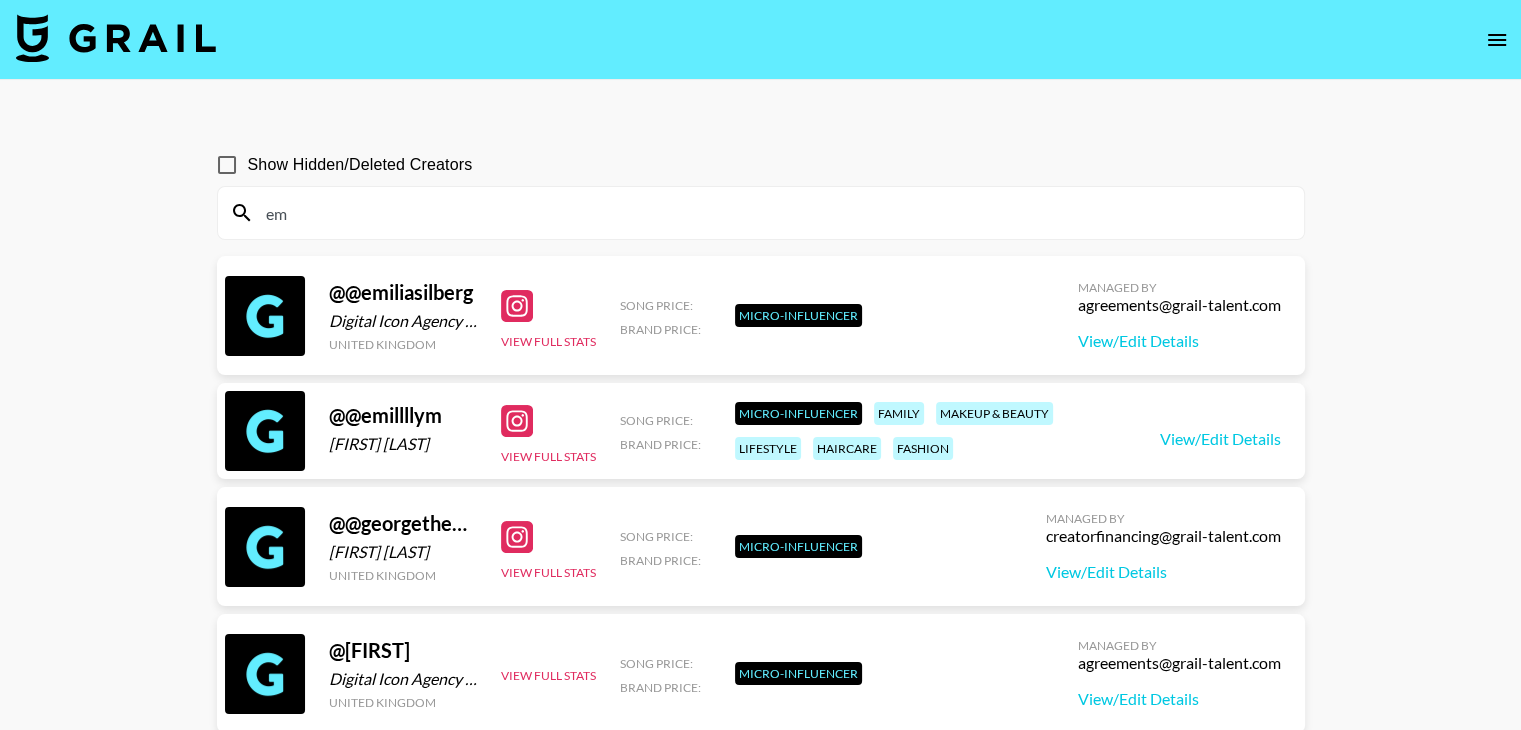 type on "e" 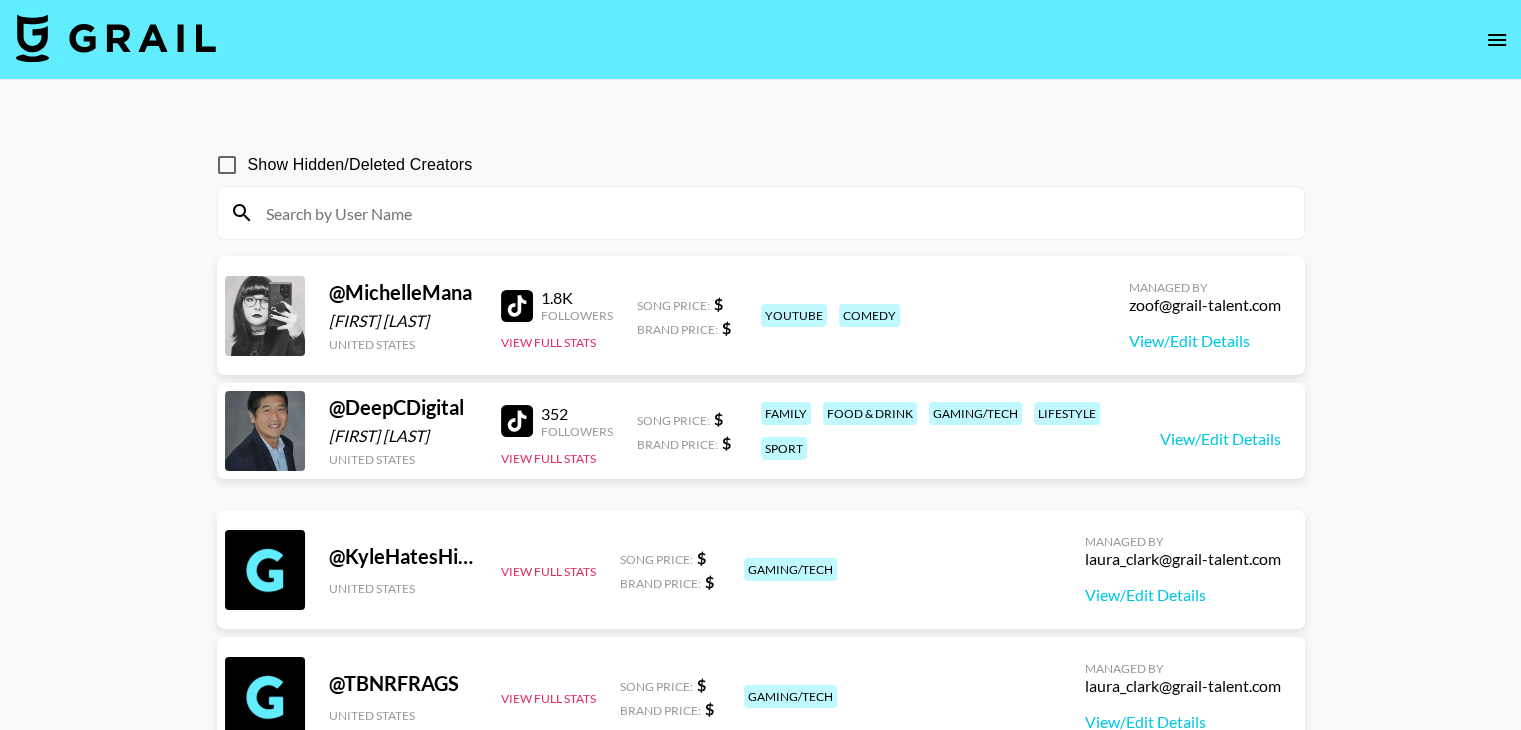 click at bounding box center (761, 213) 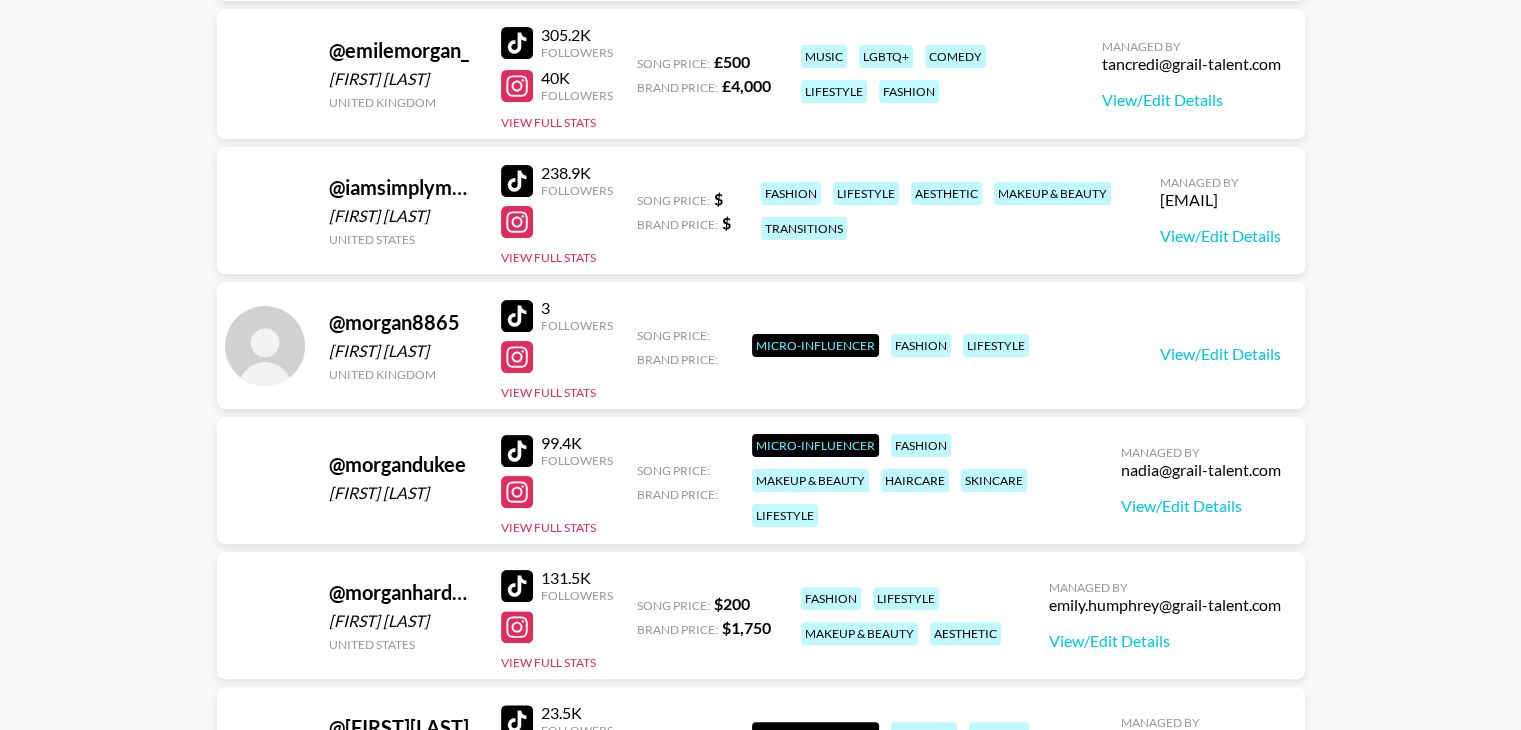 scroll, scrollTop: 0, scrollLeft: 0, axis: both 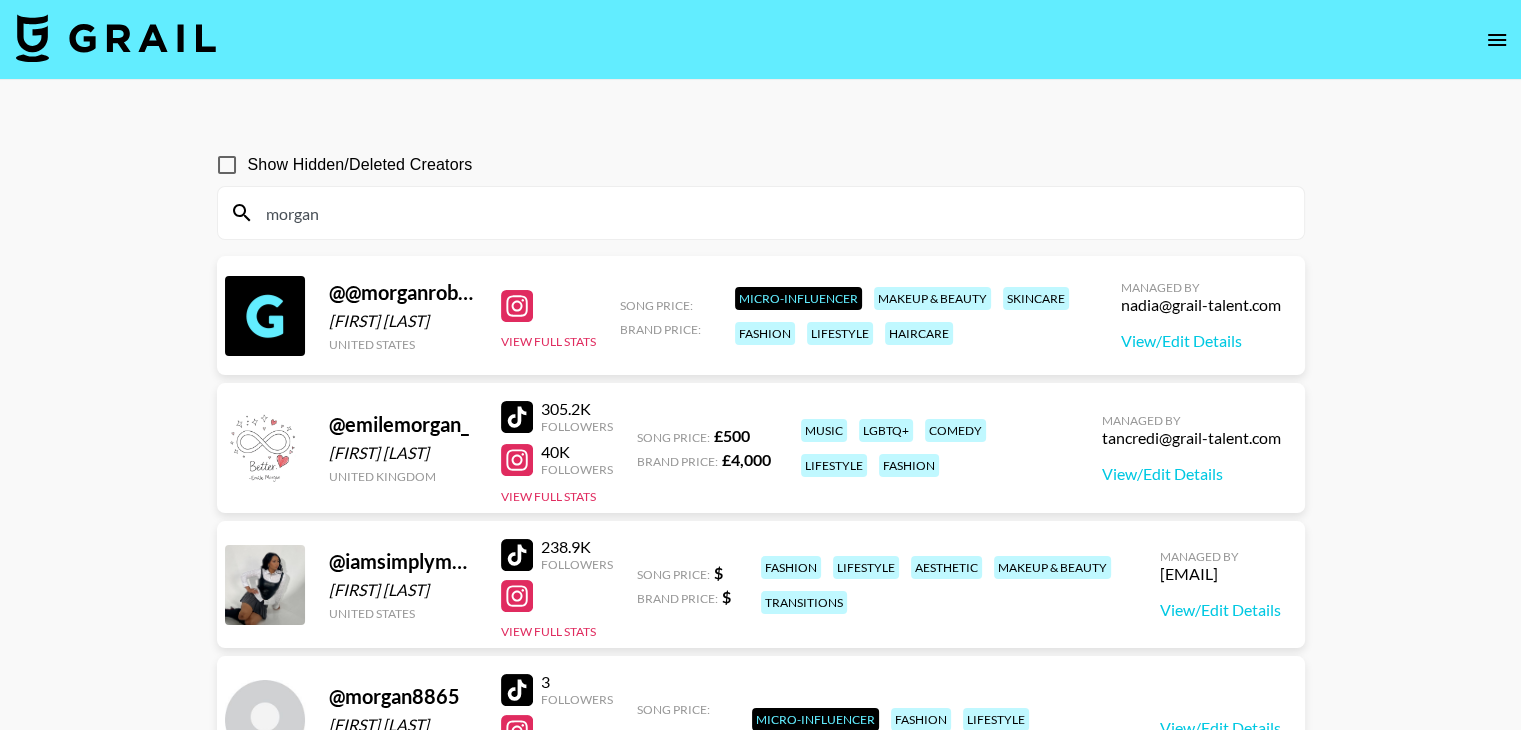 type on "morgan" 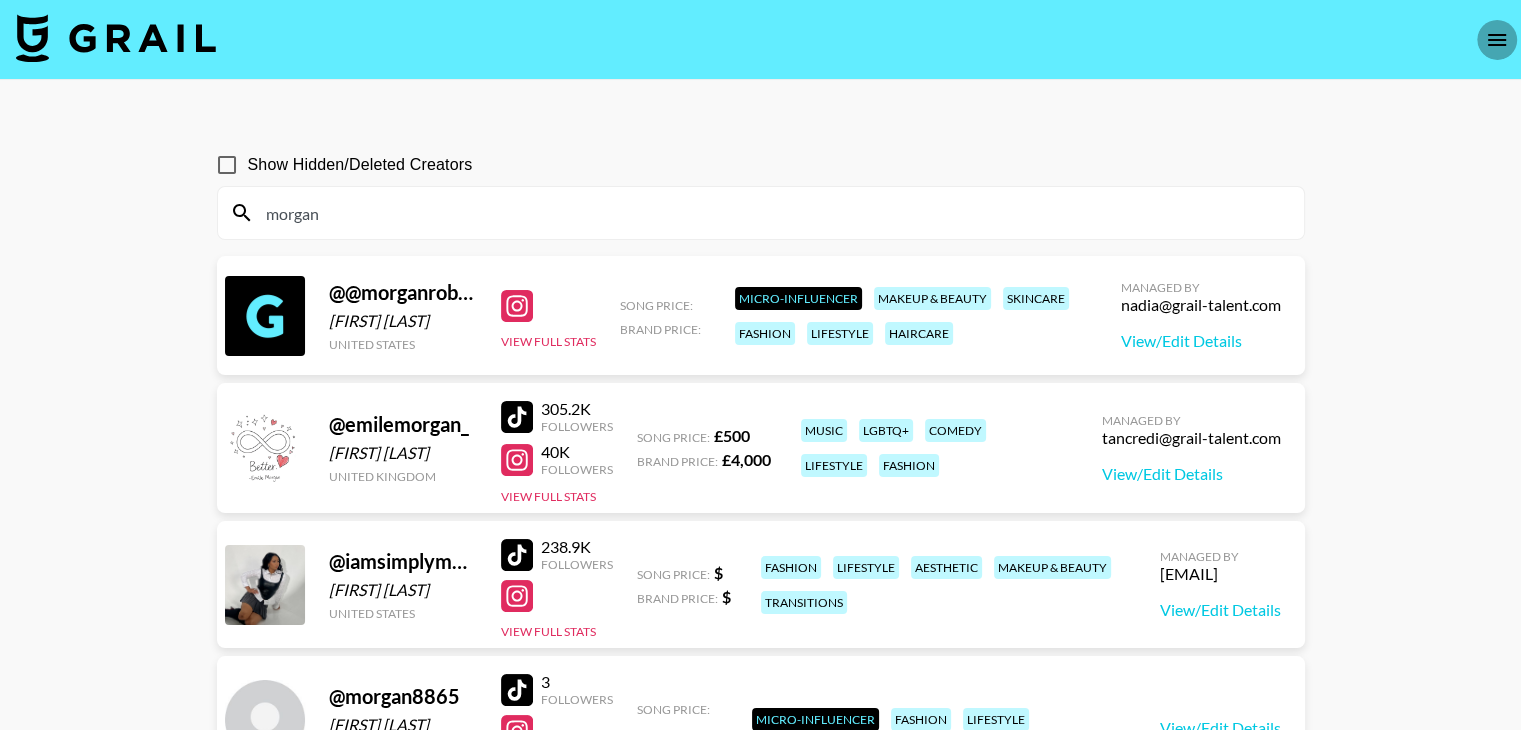 click 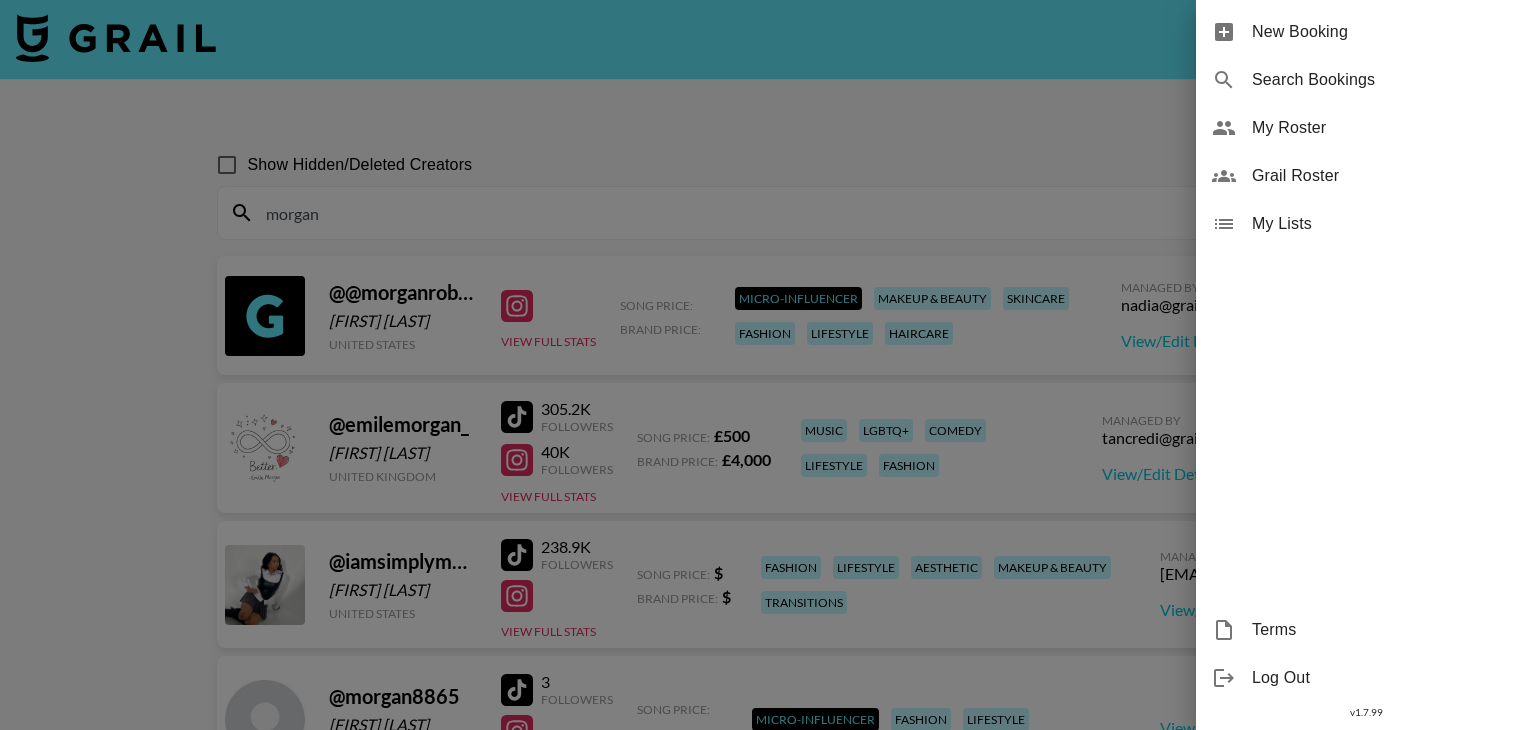 click on "New Booking" at bounding box center (1386, 32) 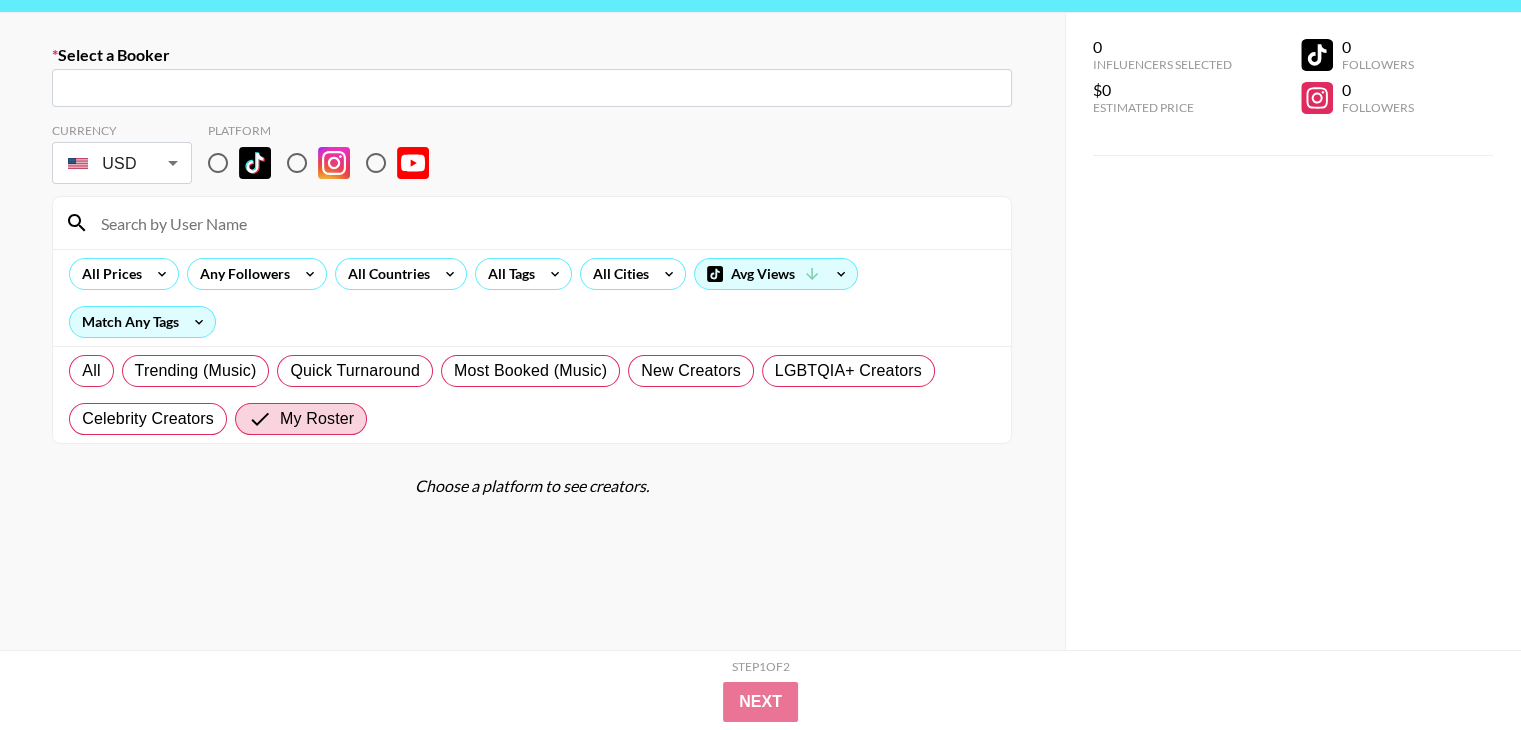 scroll, scrollTop: 0, scrollLeft: 0, axis: both 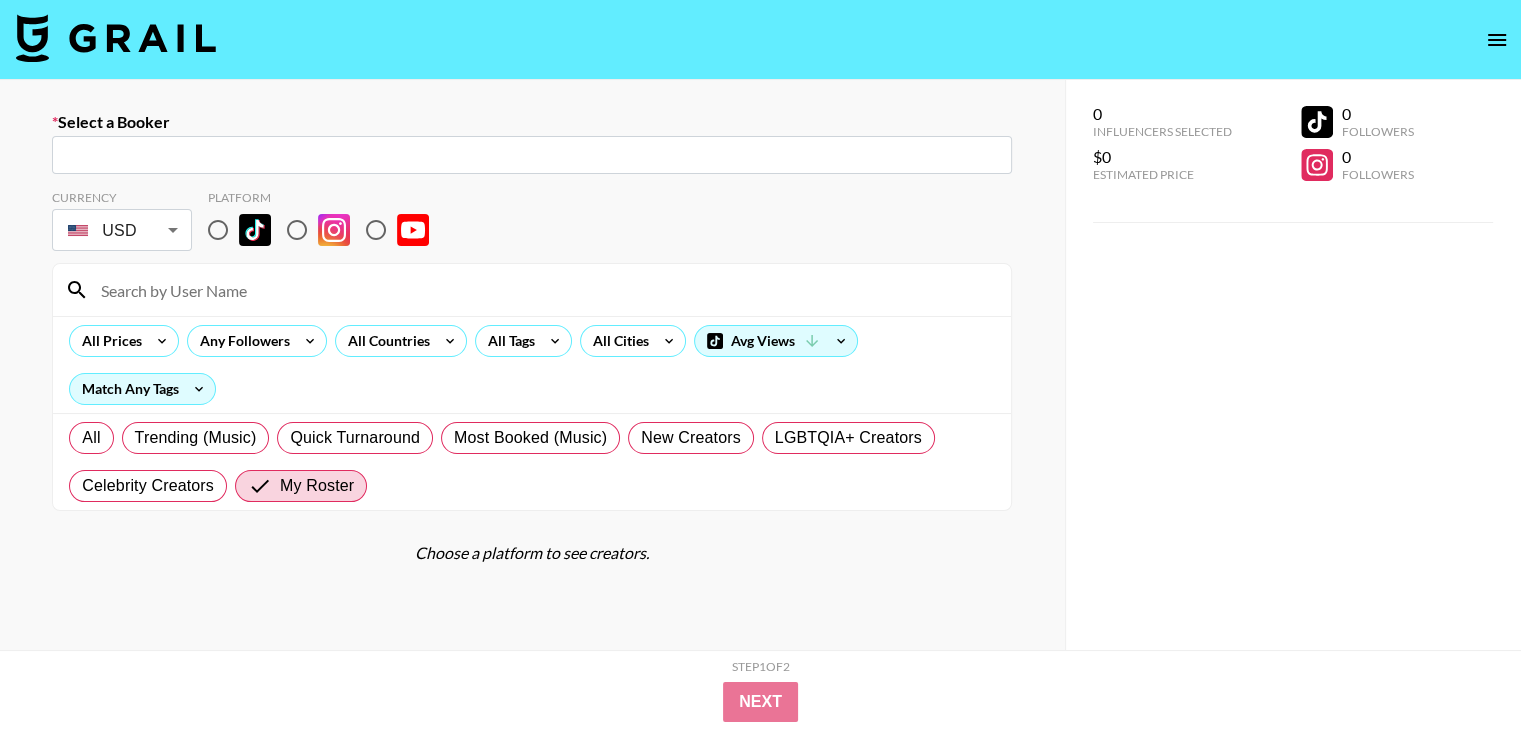 click at bounding box center [218, 230] 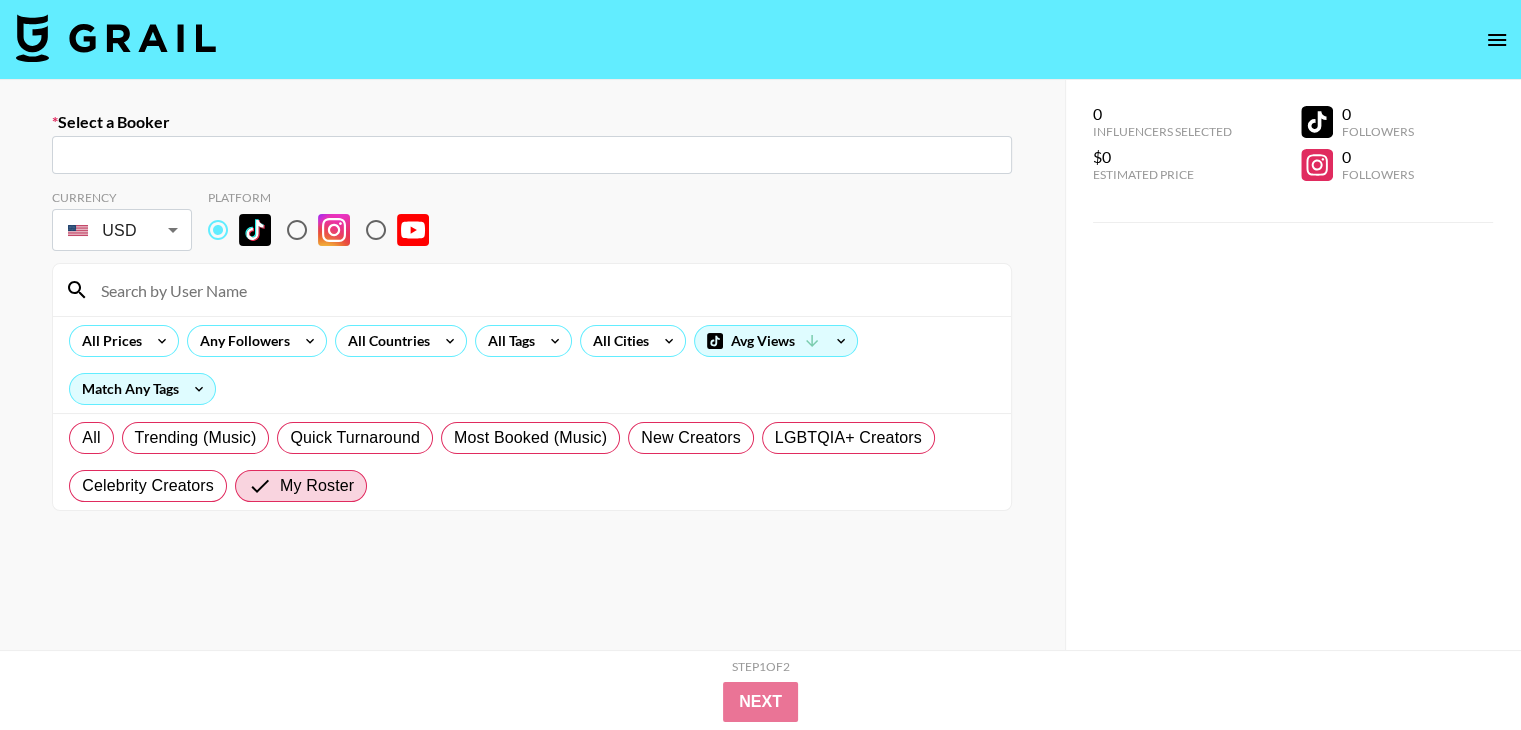click at bounding box center (532, 155) 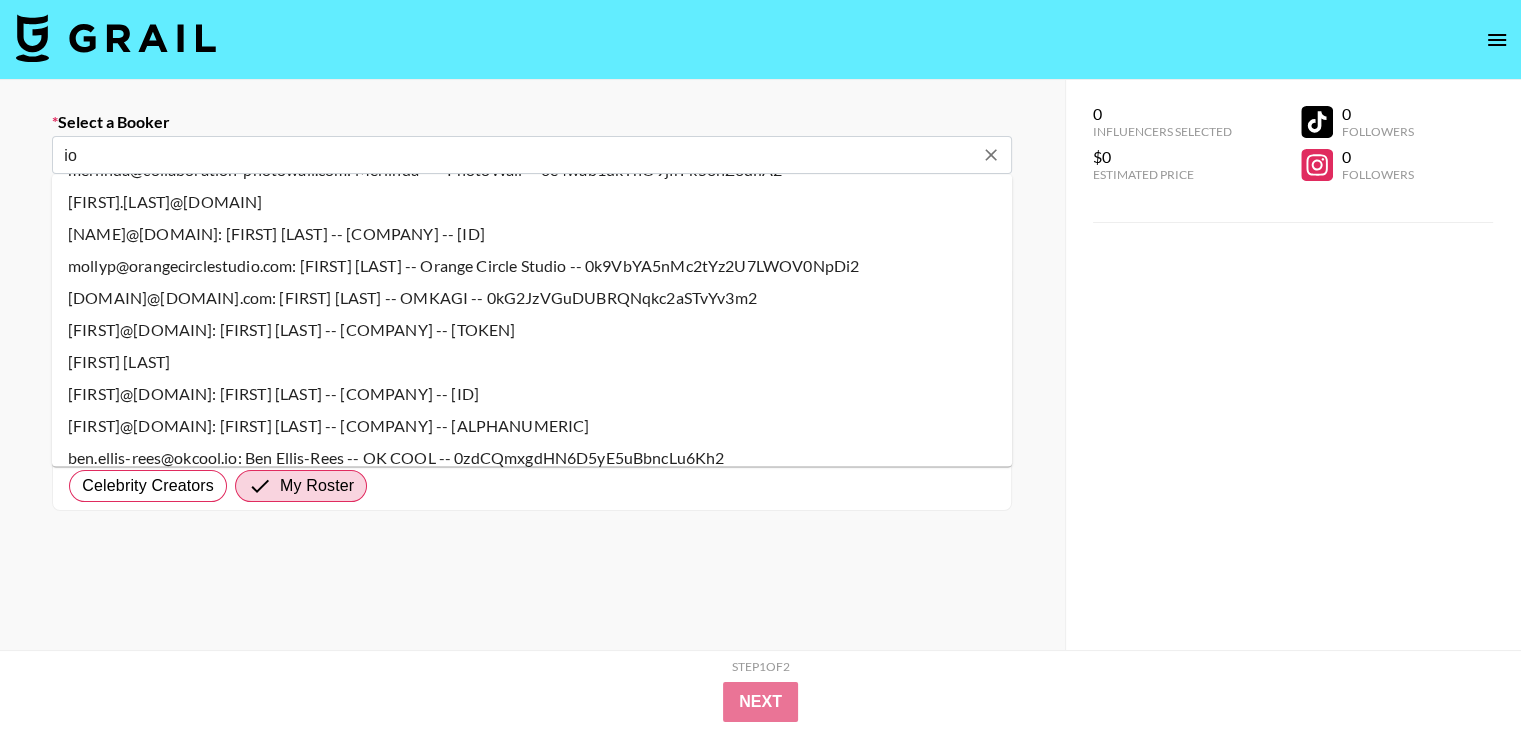 scroll, scrollTop: 0, scrollLeft: 0, axis: both 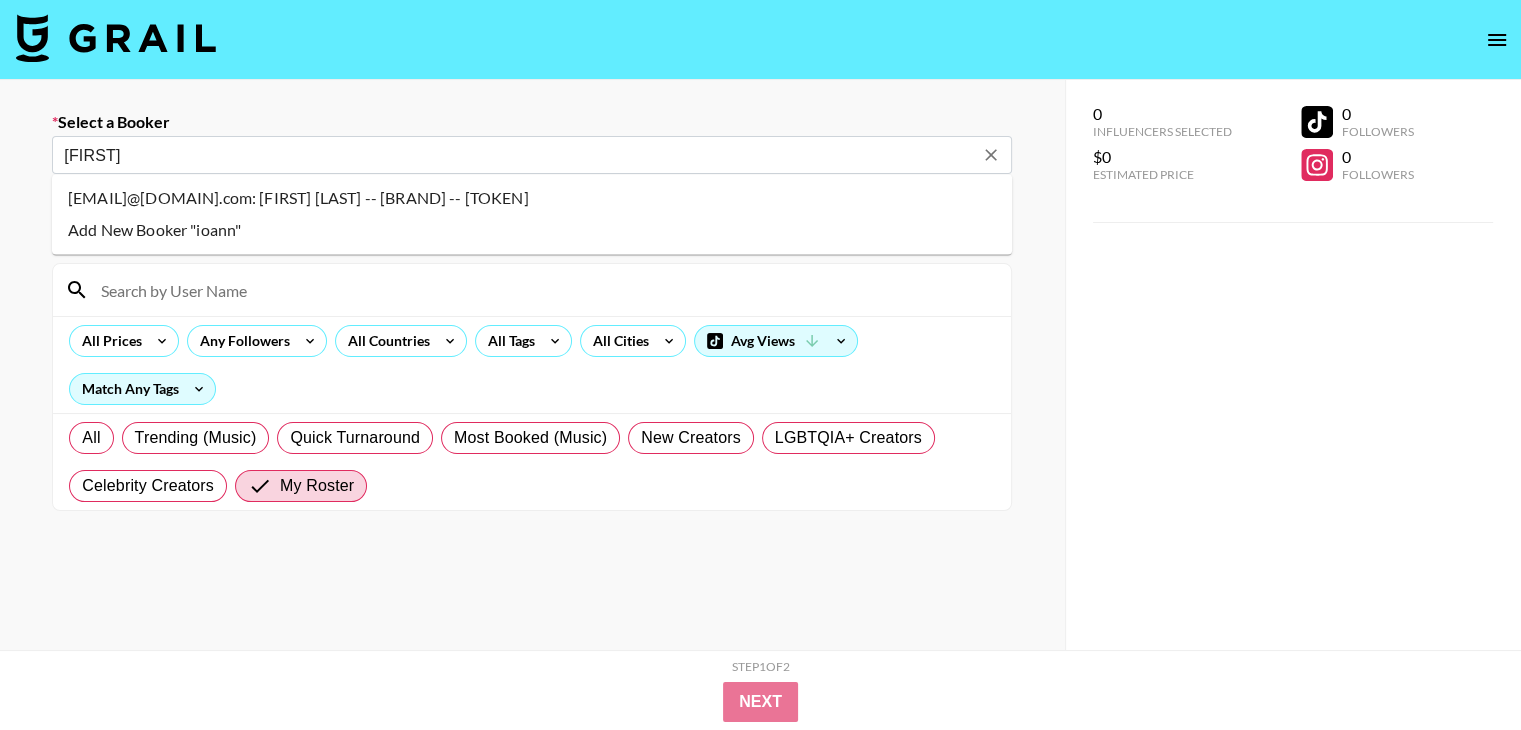 type on "[FIRST]" 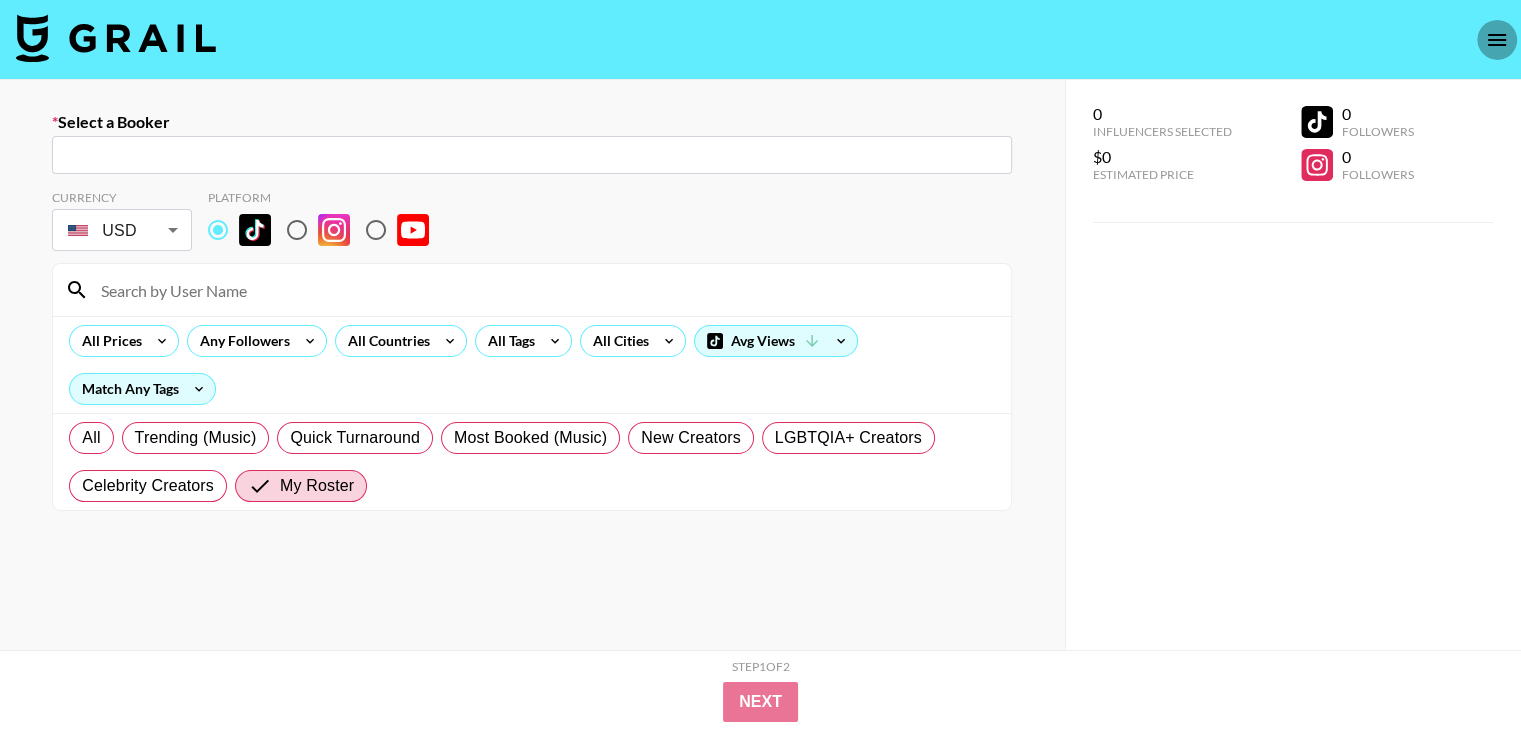 click 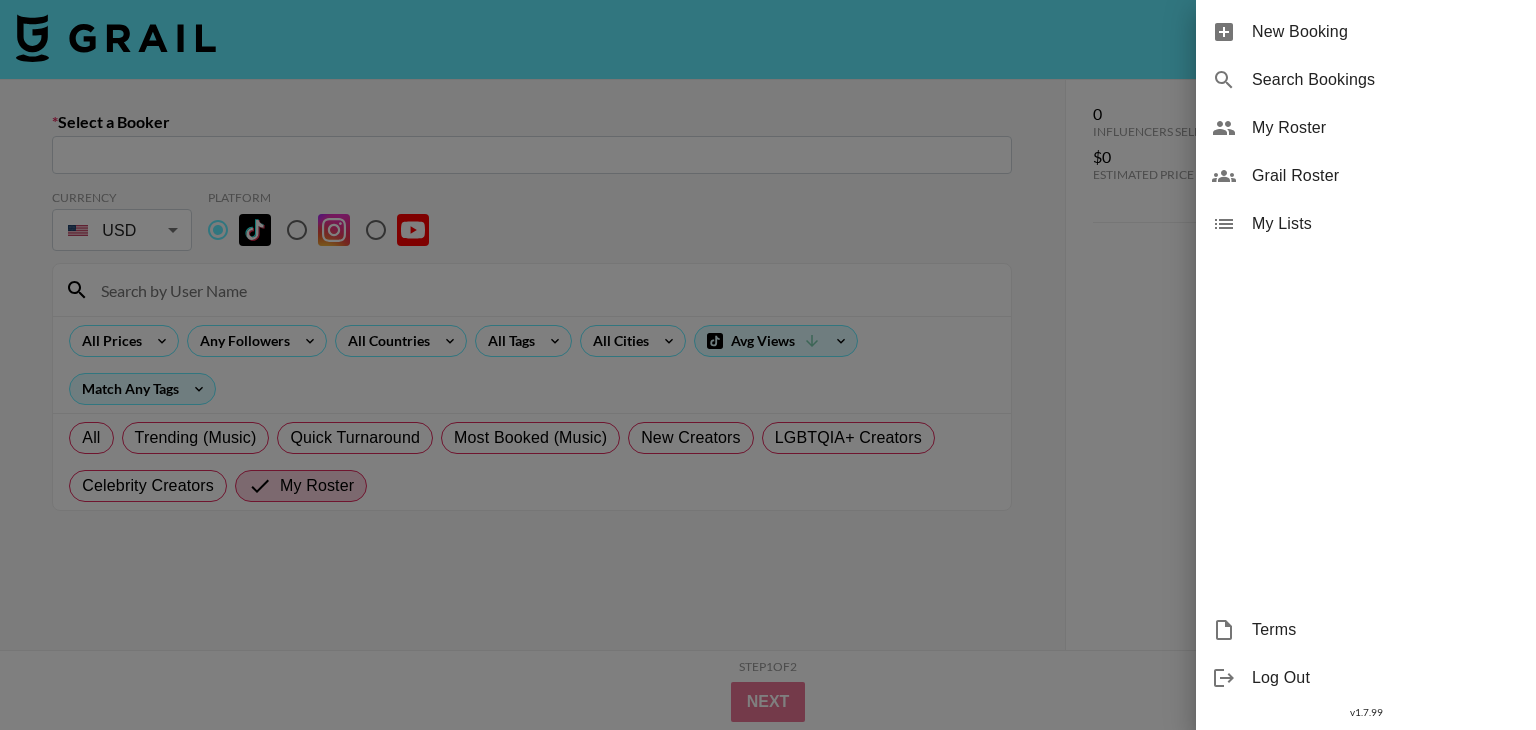 click at bounding box center (768, 365) 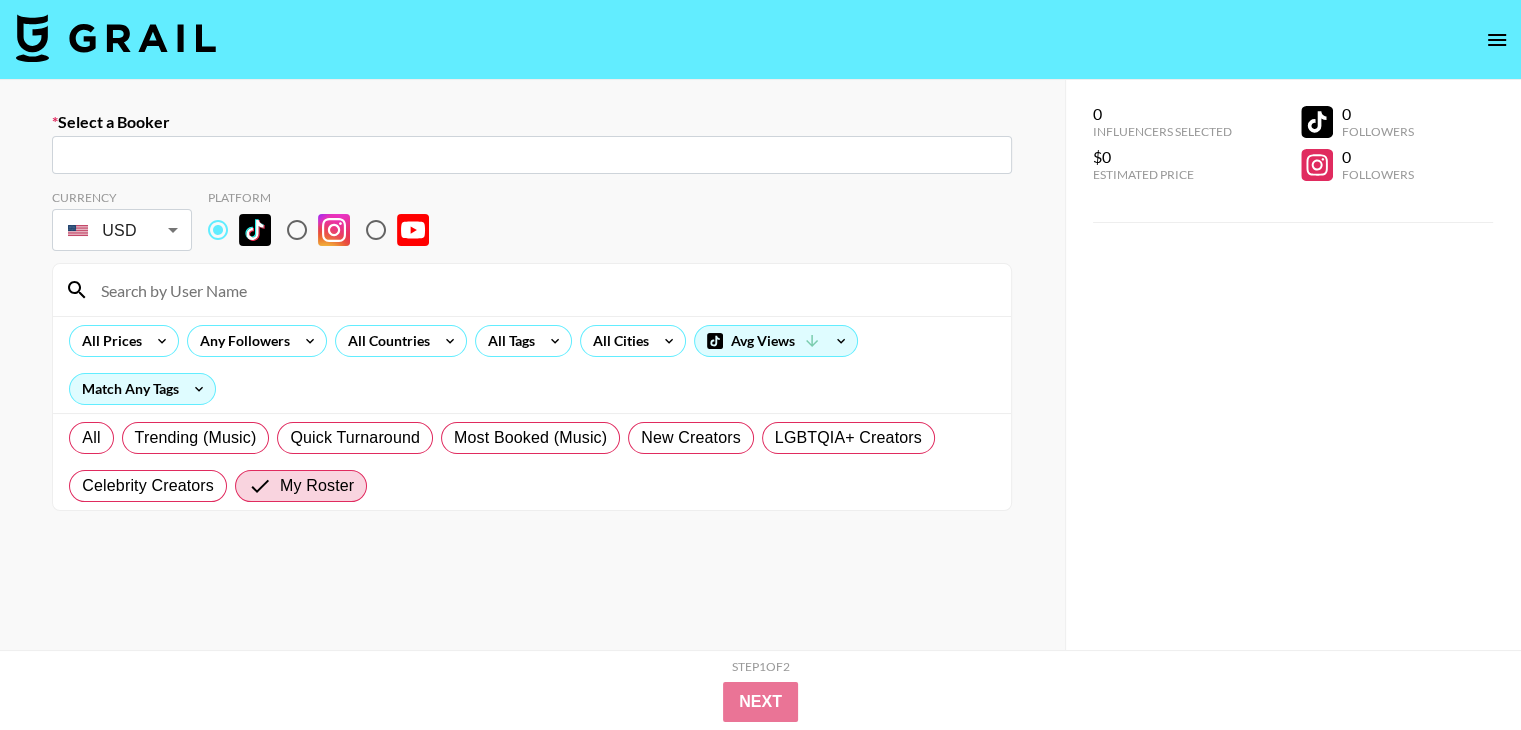 click at bounding box center (532, 155) 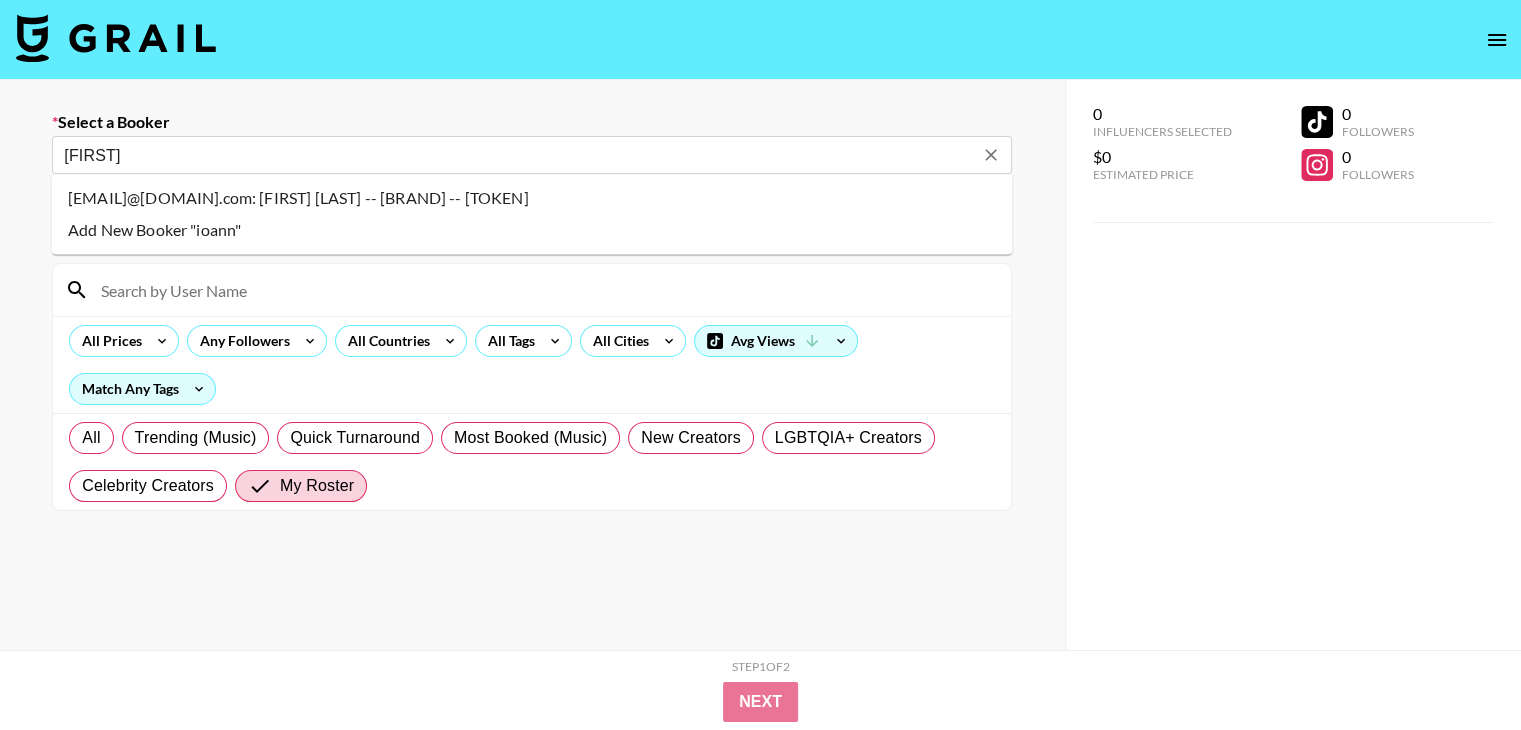 click on "[EMAIL]@[DOMAIN].com: [FIRST]  [LAST] -- [BRAND] -- [TOKEN]" at bounding box center (532, 198) 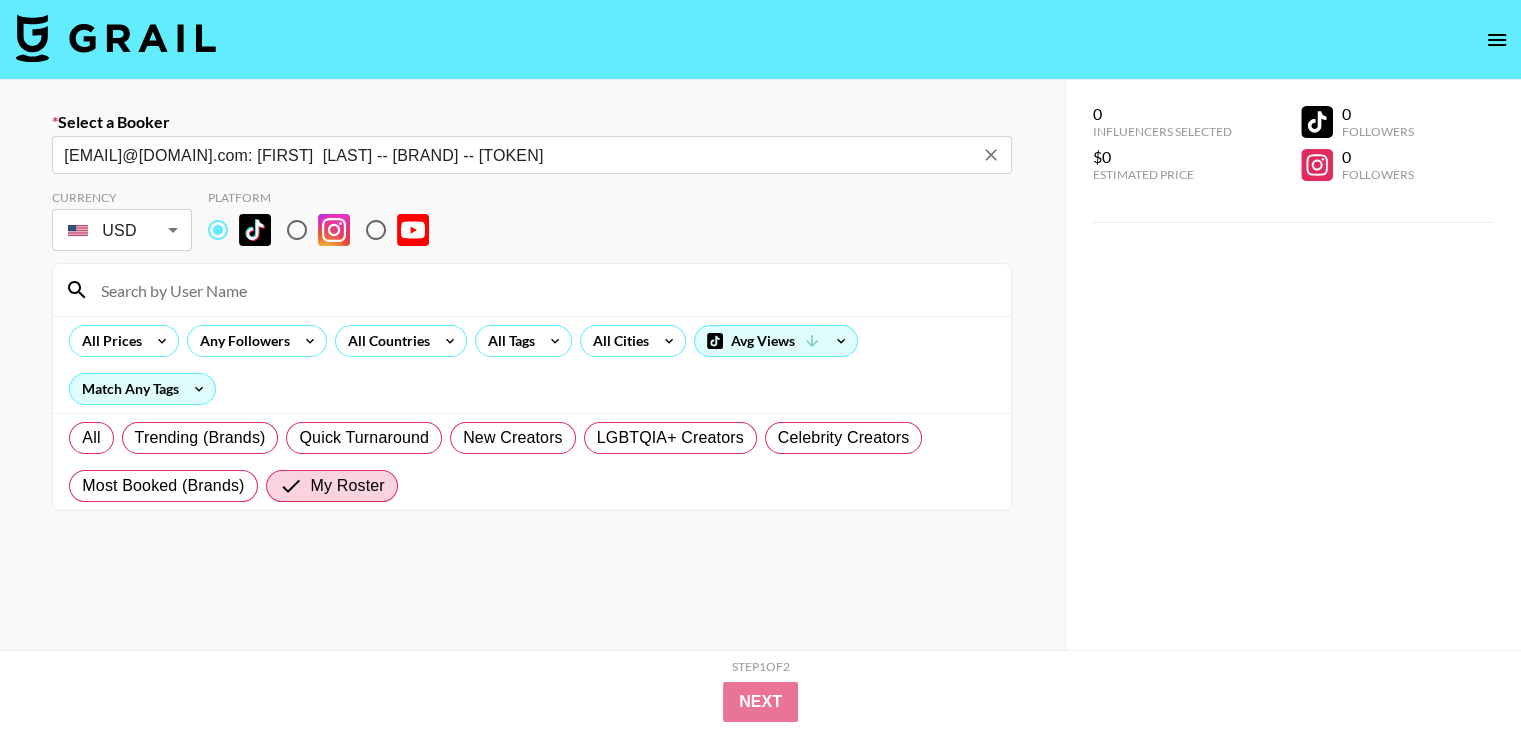 type on "[EMAIL]@[DOMAIN].com: [FIRST]  [LAST] -- [BRAND] -- [TOKEN]" 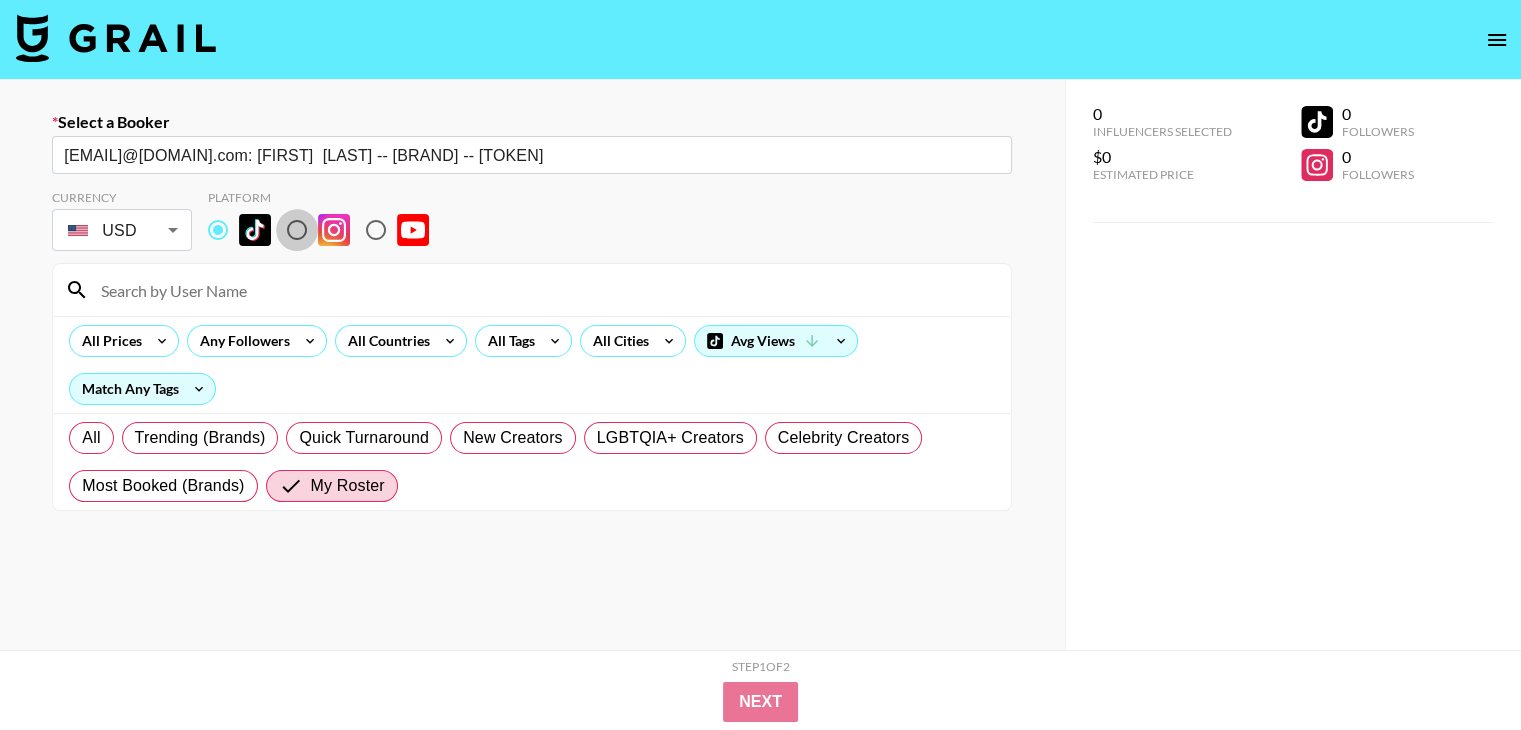 click at bounding box center [297, 230] 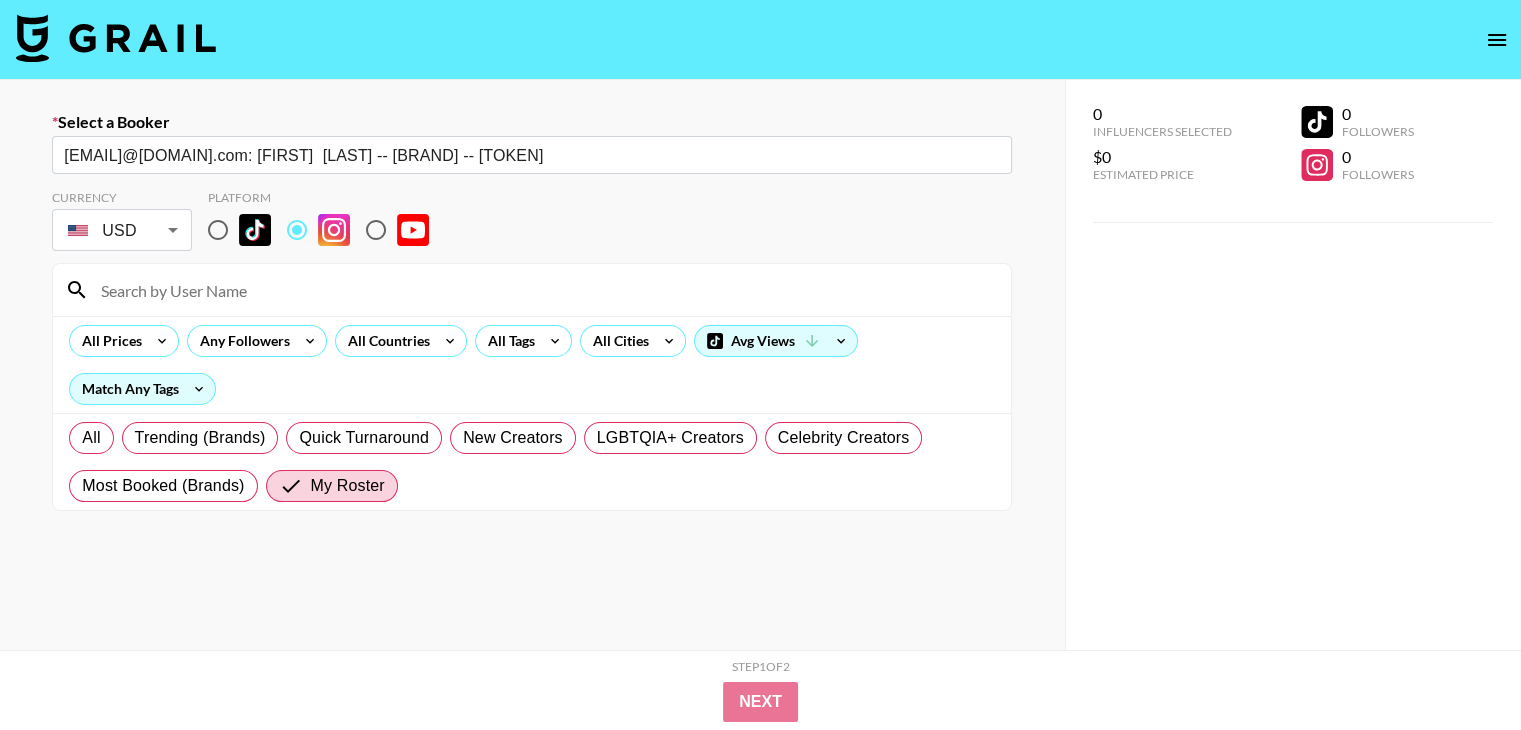 click at bounding box center [218, 230] 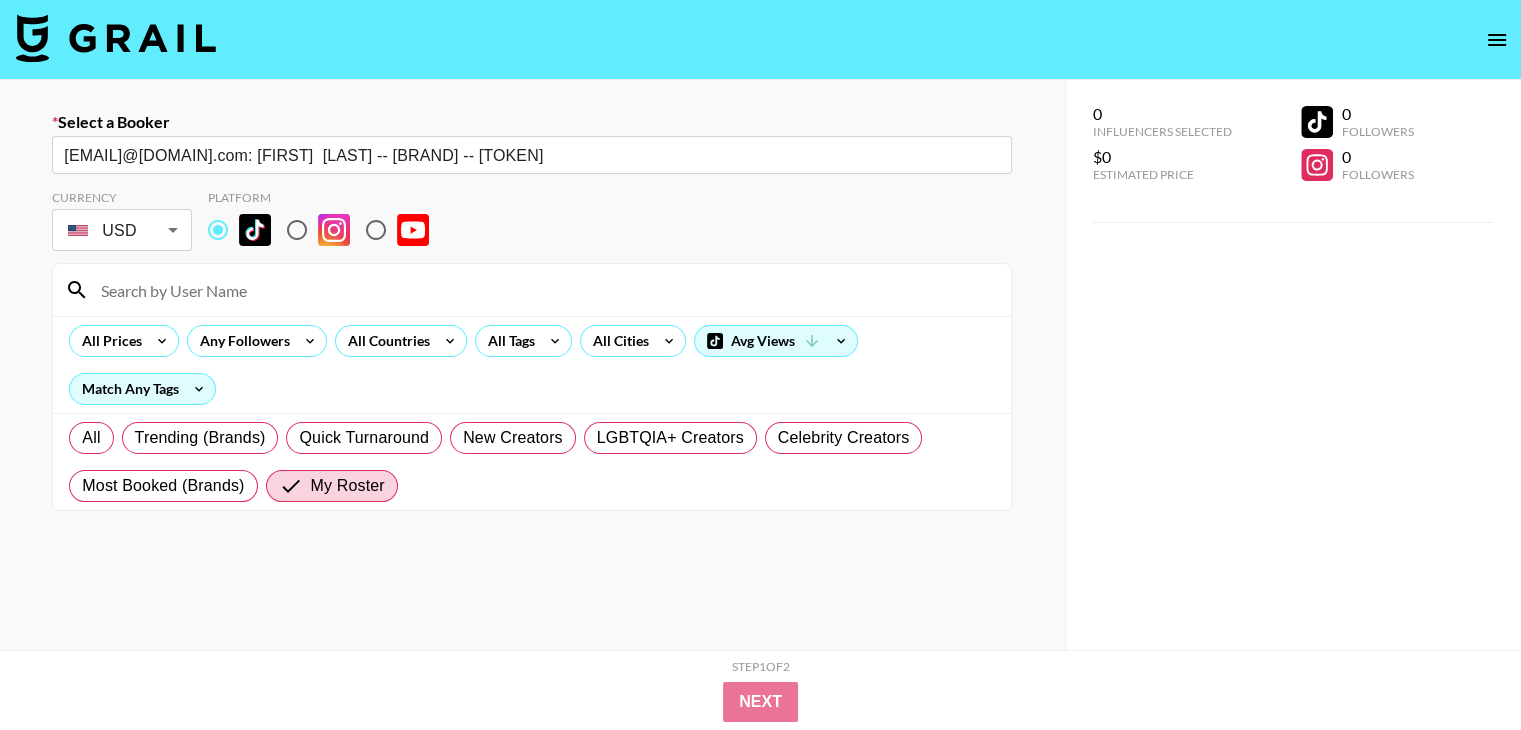 click at bounding box center [297, 230] 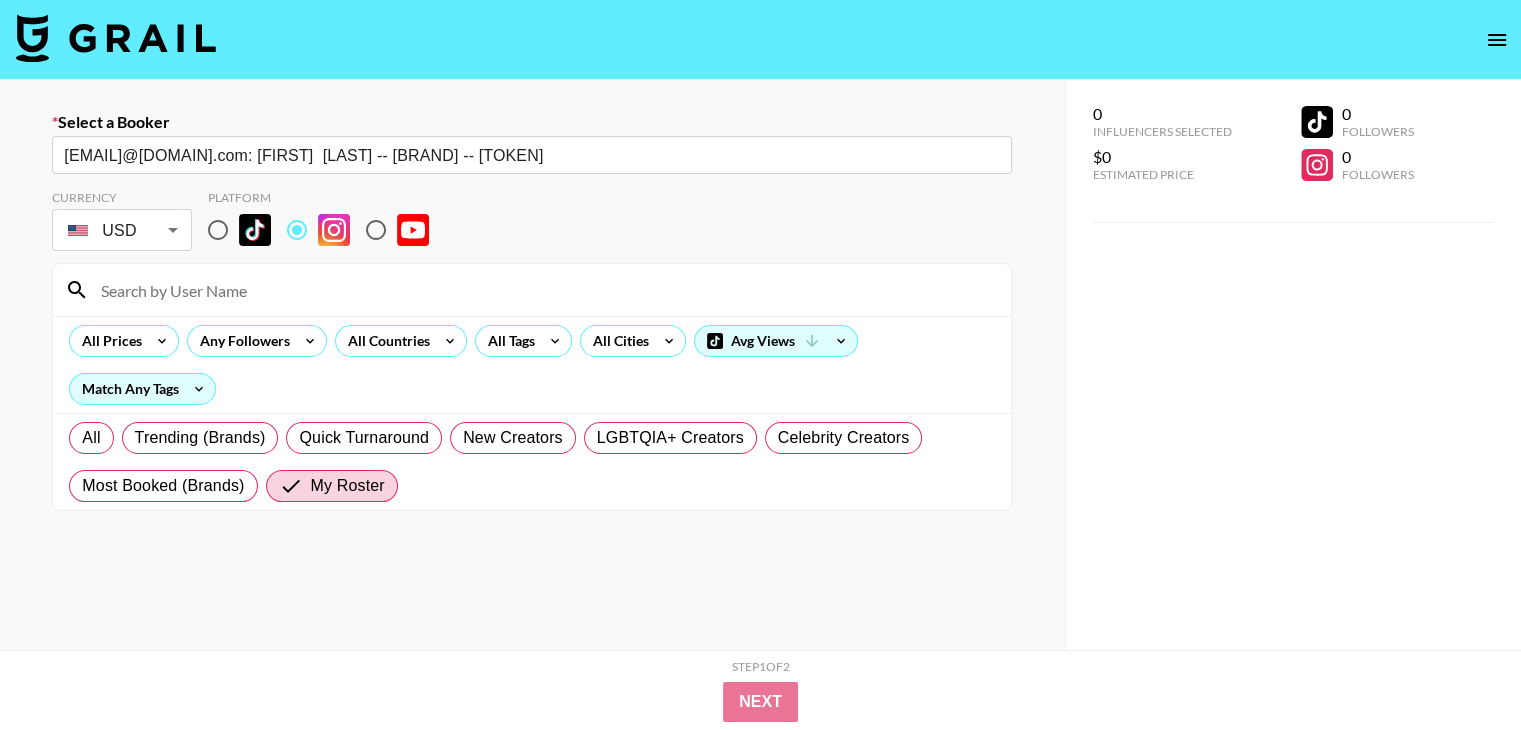 click on "Currency USD USD ​ Platform" at bounding box center (532, 222) 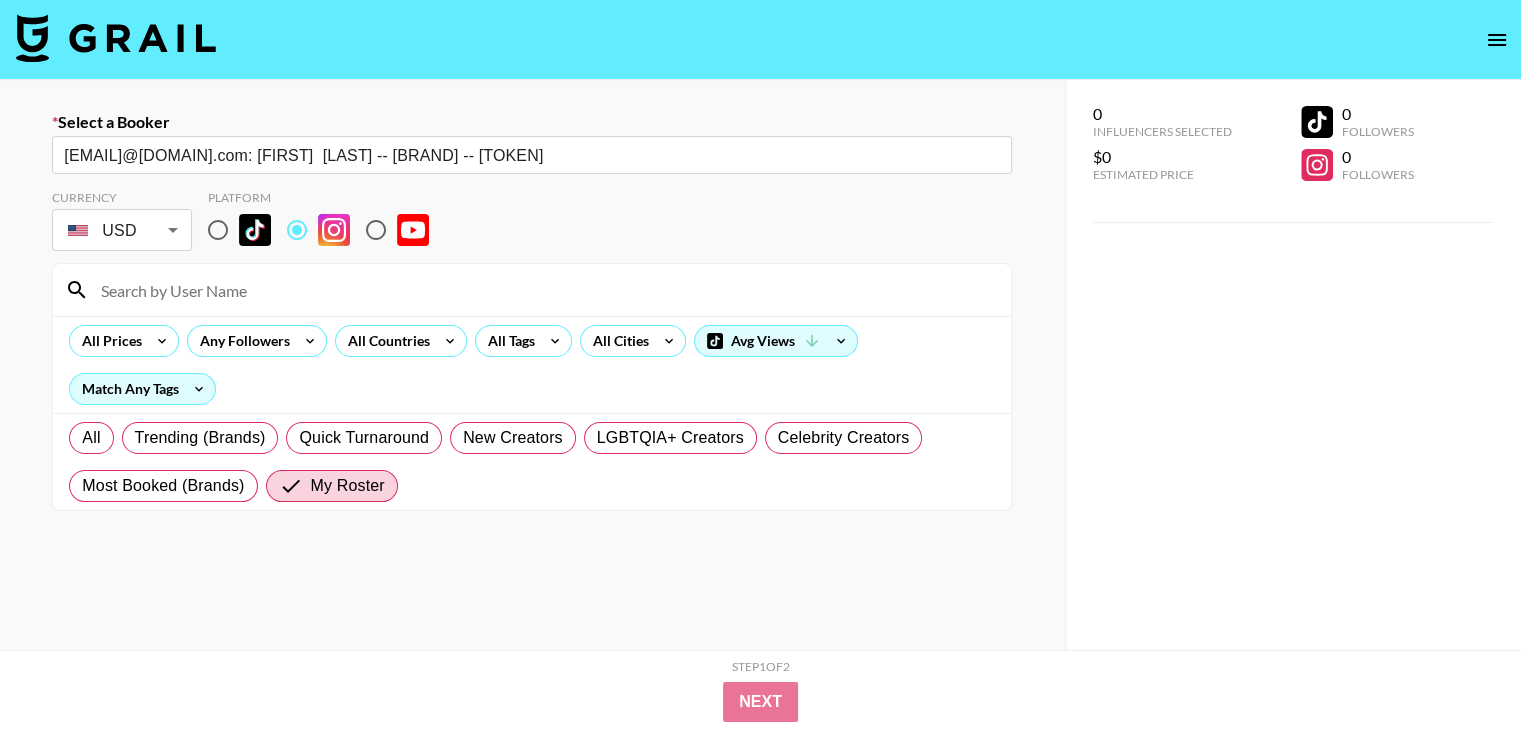 click at bounding box center (376, 230) 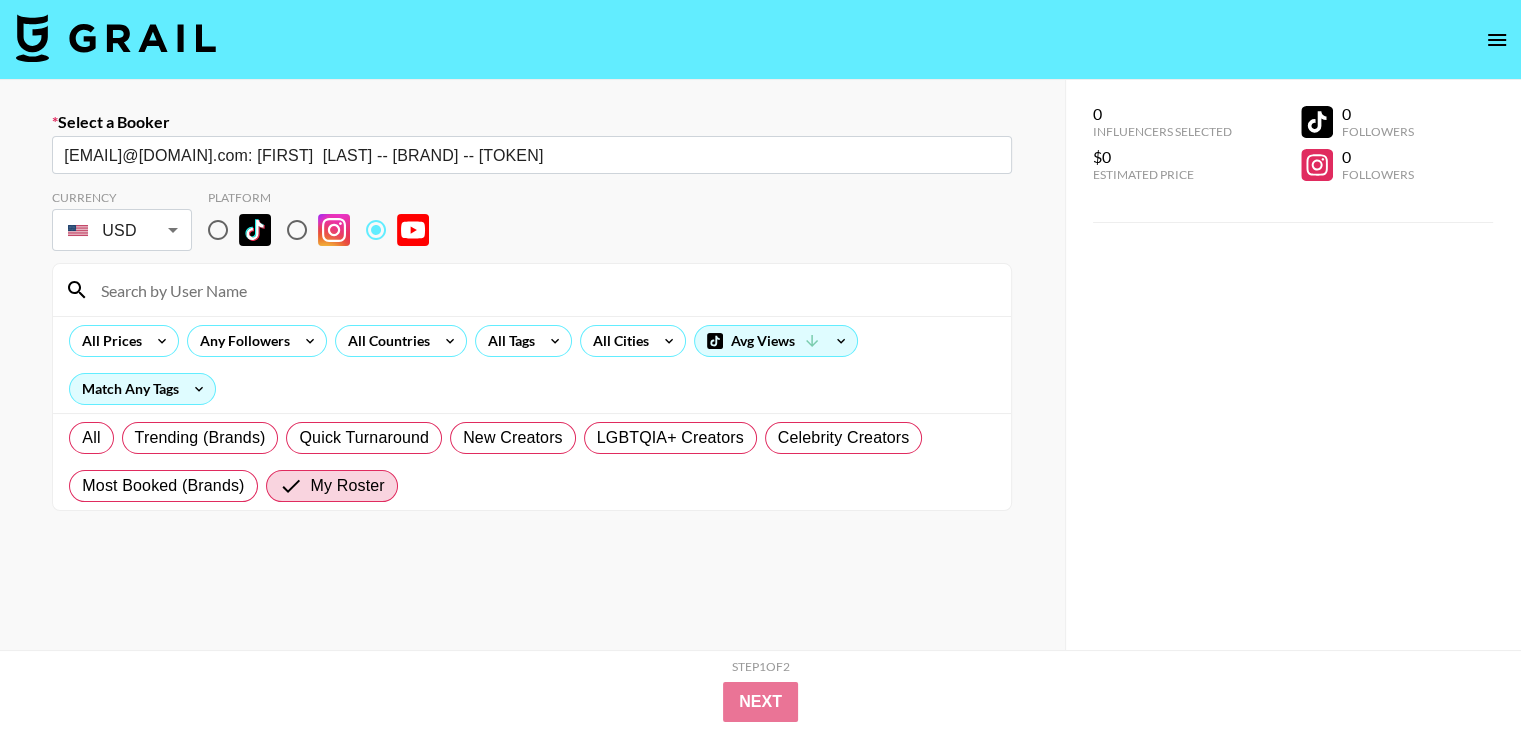 drag, startPoint x: 304, startPoint y: 230, endPoint x: 260, endPoint y: 229, distance: 44.011364 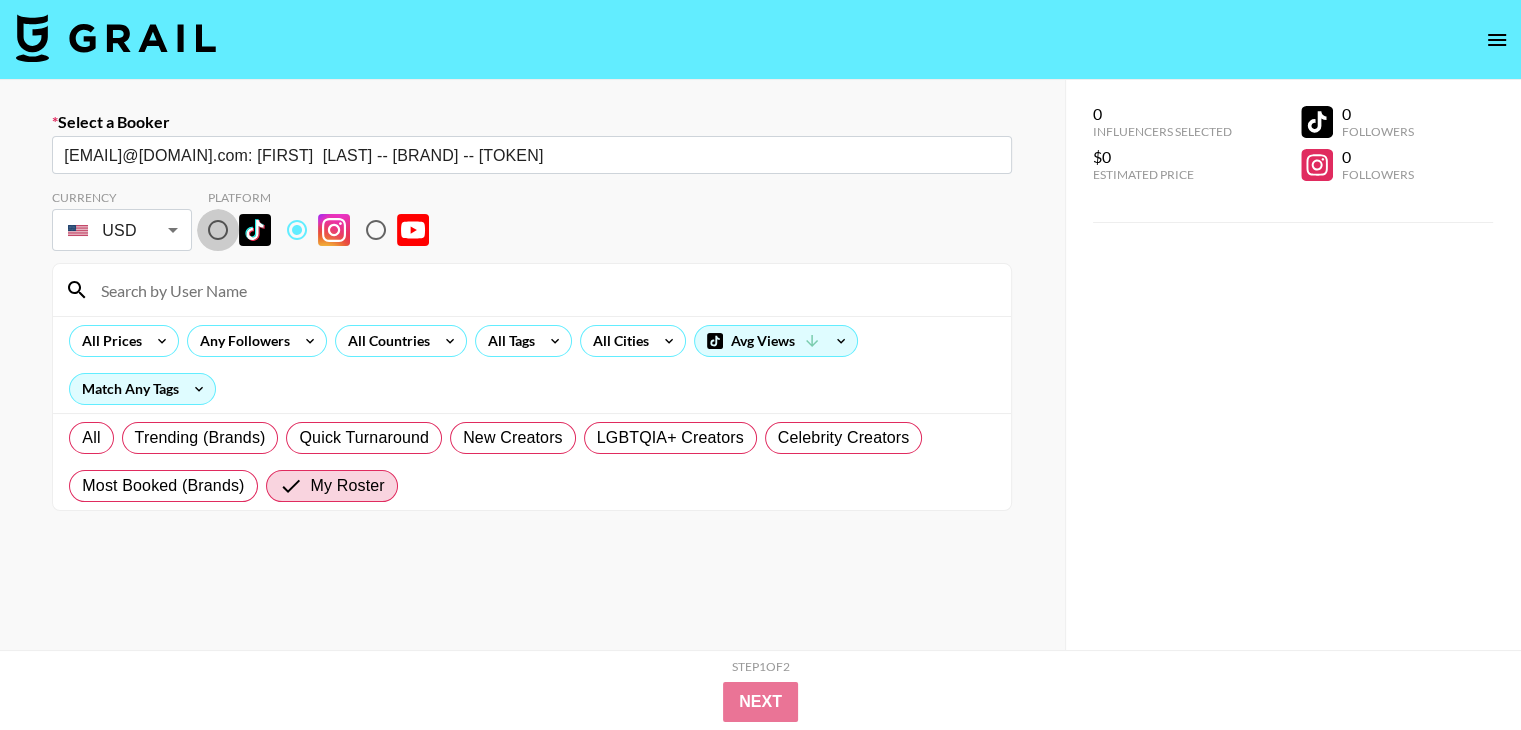 click at bounding box center (218, 230) 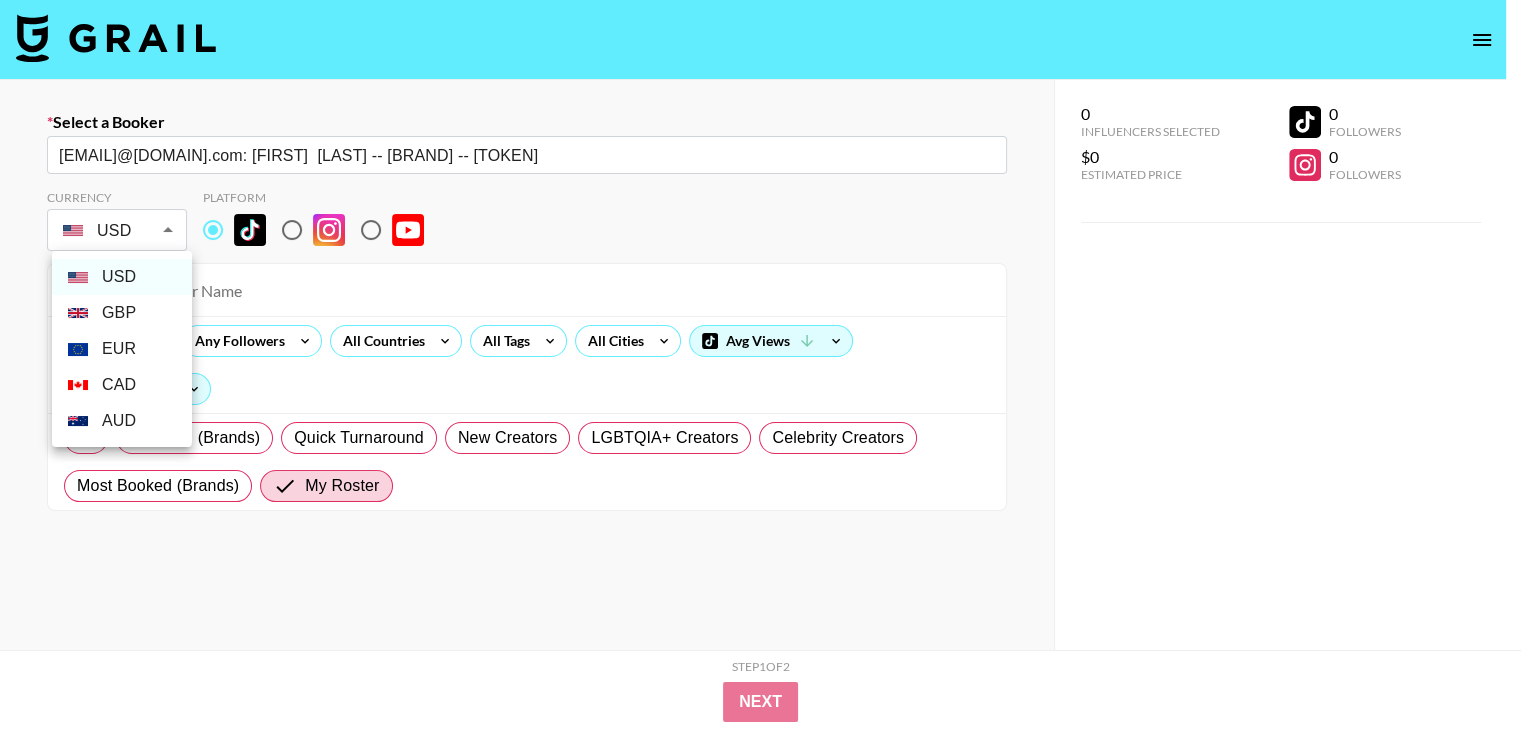 click on "Select a Booker [FIRST][NUMBER]@[DOMAIN].com: [FIRST]  [LAST] -- Luxmery -- hvOlpBBqpgSe7uneiJ4850dFdJA2 ​ Currency USD USD ​ Platform All Prices Any Followers All Countries All Tags All Cities Avg Views Match Any Tags All Trending (Brands) Quick Turnaround New Creators LGBTQIA+ Creators Celebrity Creators Most Booked (Brands) My Roster 0 Influencers Selected $0 Estimated Price 0 Followers 0 Followers 0 Influencers Selected $0 Estimated Price 0 Followers 0 Followers Step  1  of  2 View  Summary Next v 1.7.99 © Grail Talent Terms USD GBP EUR CAD AUD" at bounding box center [760, 436] 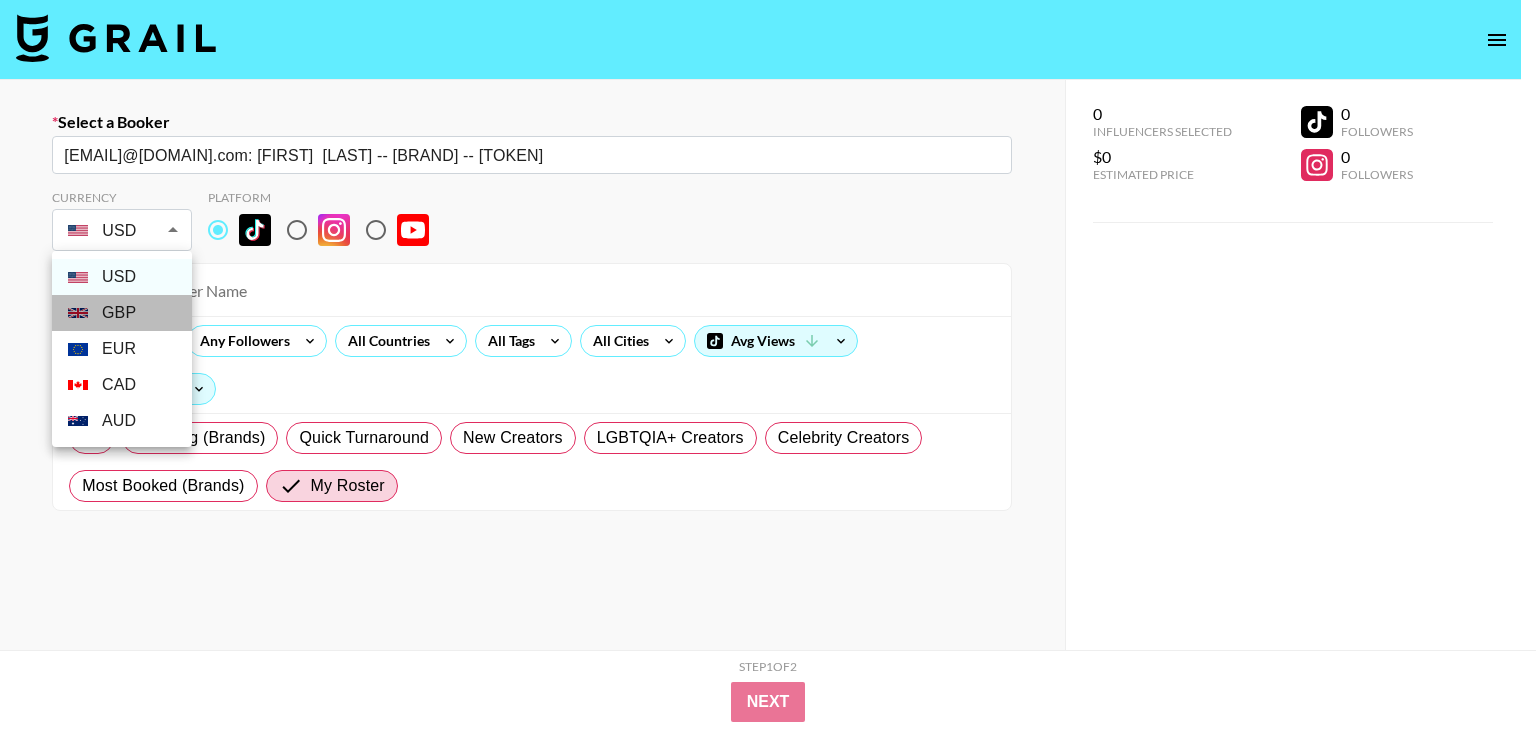 click on "GBP" at bounding box center (122, 313) 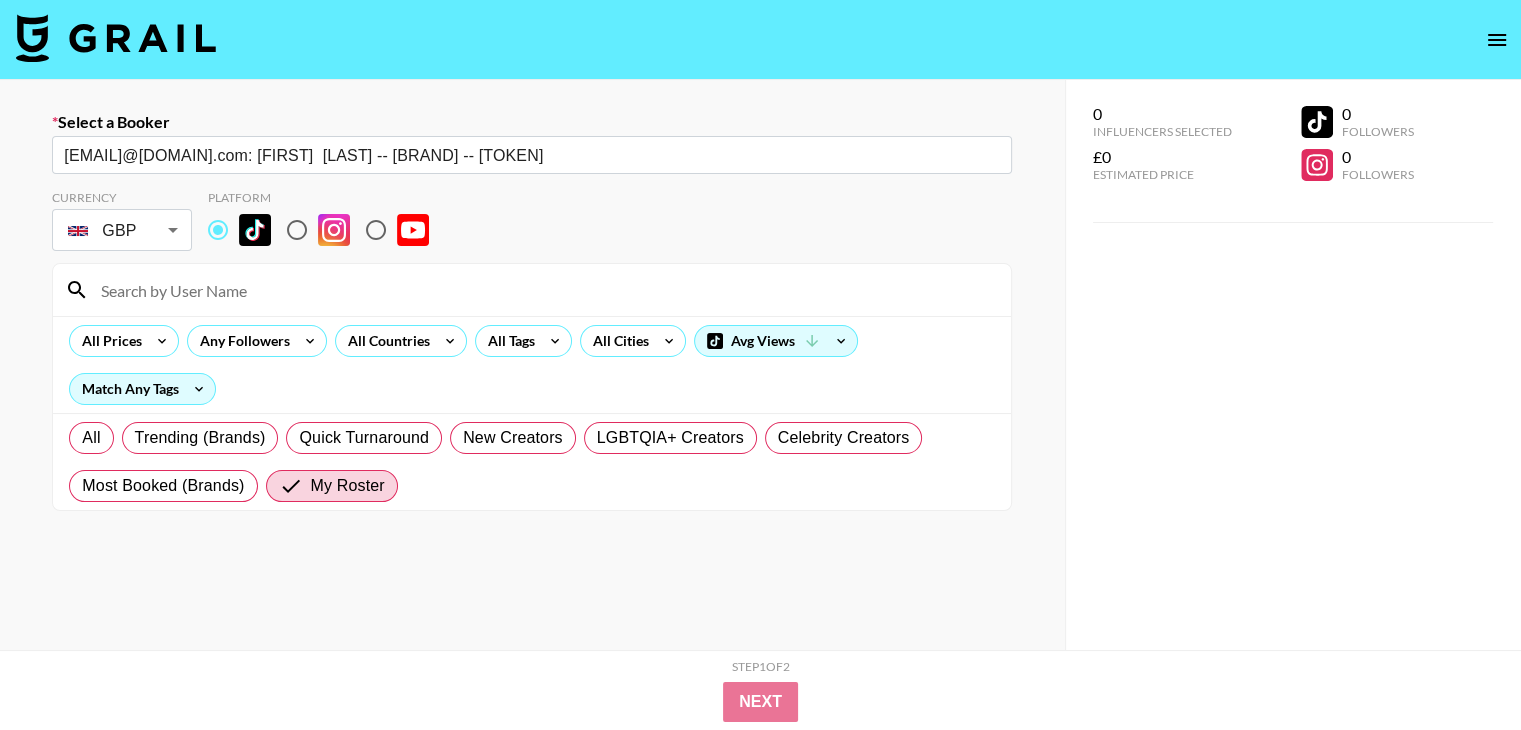click on "Select a Booker [USERNAME]: [FIRST] [LAST] -- [COMPANY] -- [ID] Currency GBP GBP Platform All Prices Any Followers All Countries All Cities Avg Views Match Any Tags All Trending (Brands) Quick Turnaround New Creators LGBTQIA+ Creators Celebrity Creators Most Booked (Brands) My Roster 0 Influencers Selected £0 Estimated Price 0 Followers 0 Followers 0 Influencers Selected £0 Estimated Price 0 Followers 0 Followers Step 1 of 2 View Summary Next v 1.7.99 © Grail Talent Terms" at bounding box center (760, 436) 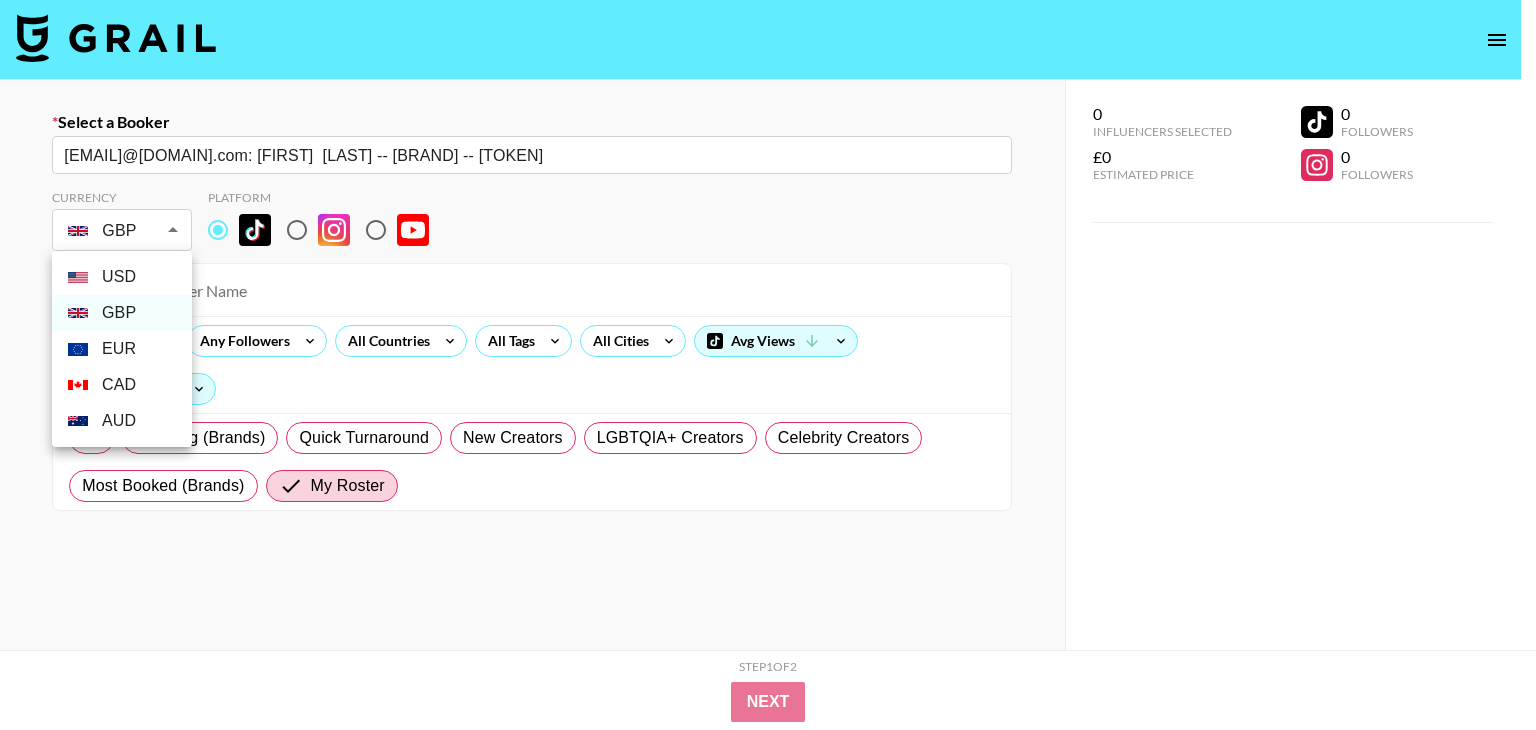 click on "EUR" at bounding box center [122, 349] 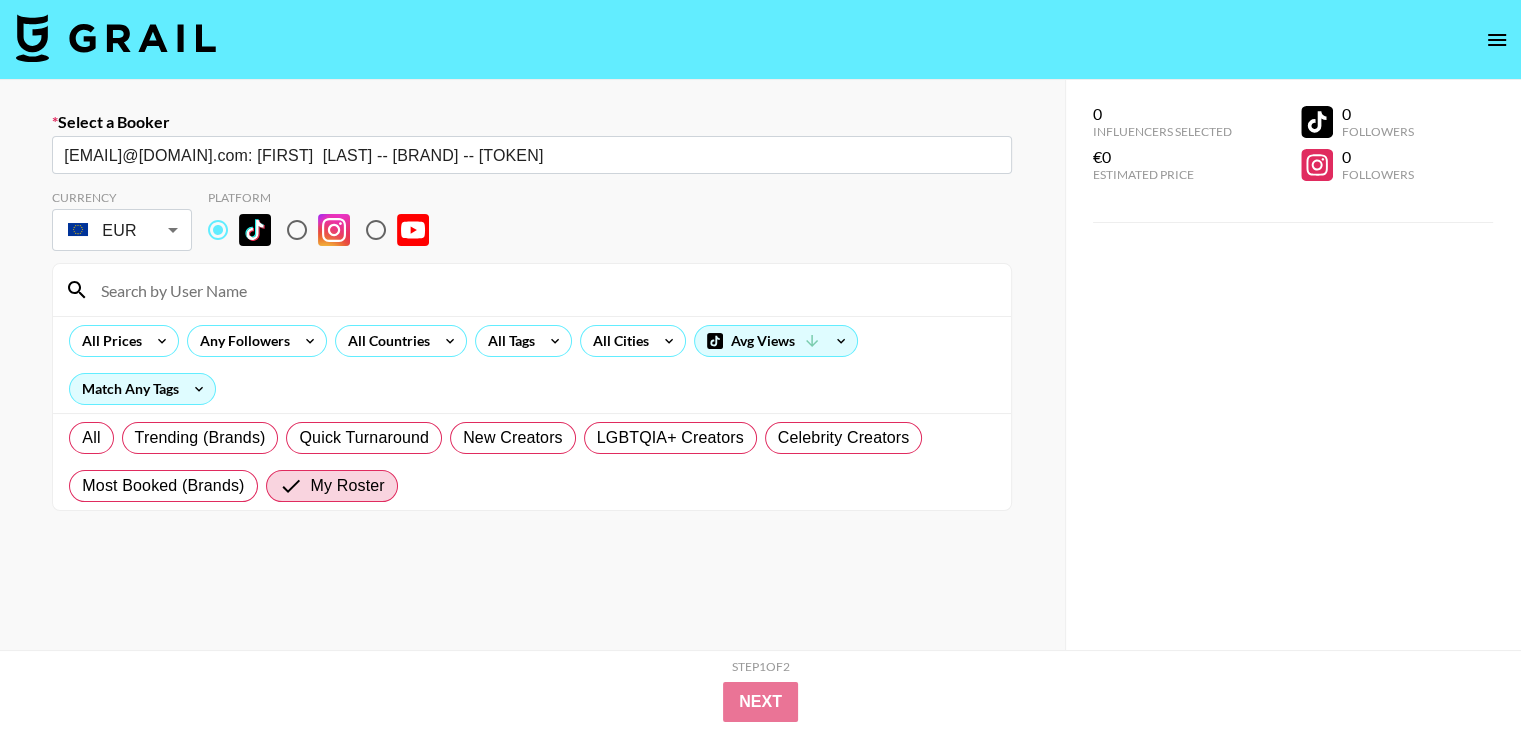 click on "Currency EUR EUR ​ Platform" at bounding box center (532, 222) 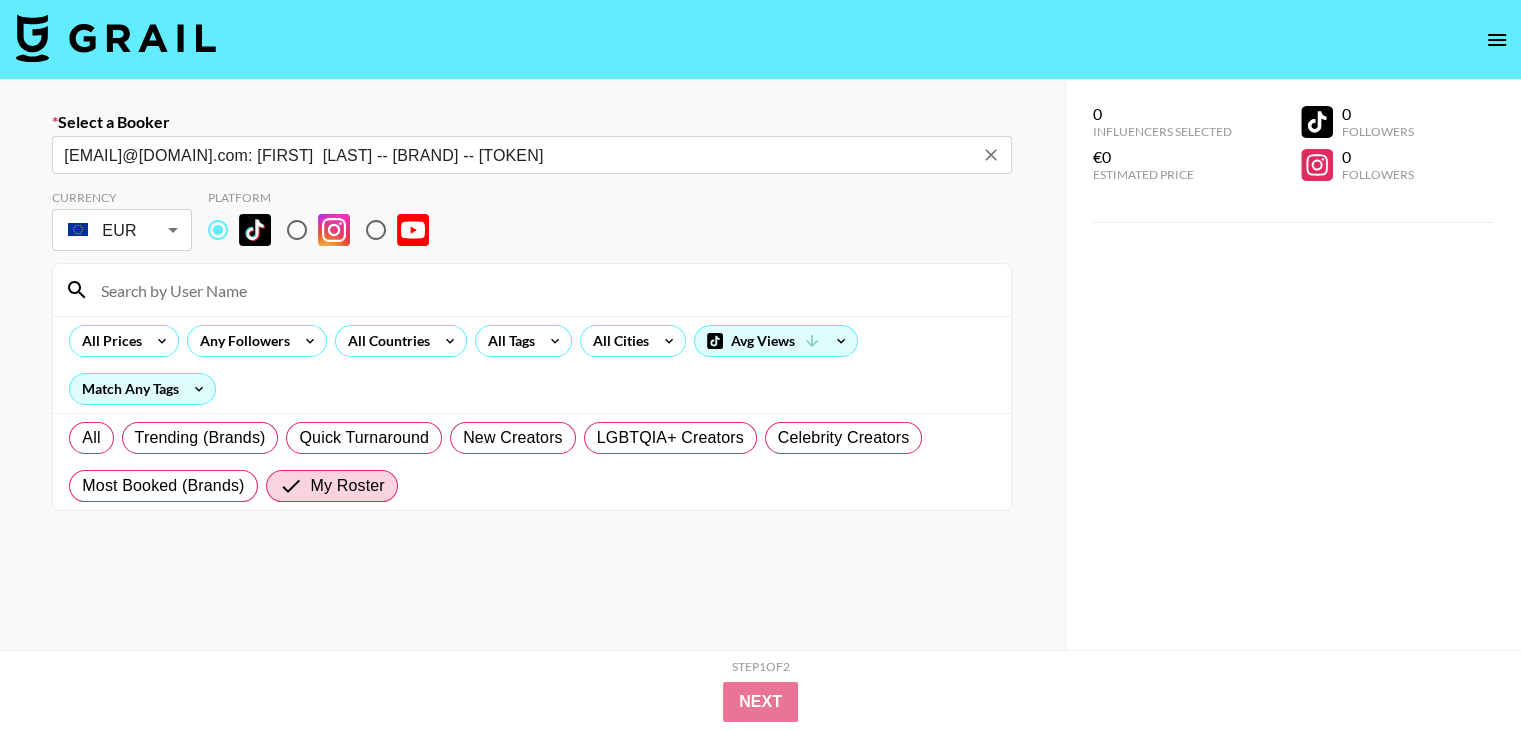 click on "[EMAIL]@[DOMAIN].com: [FIRST]  [LAST] -- [BRAND] -- [TOKEN]" at bounding box center (518, 155) 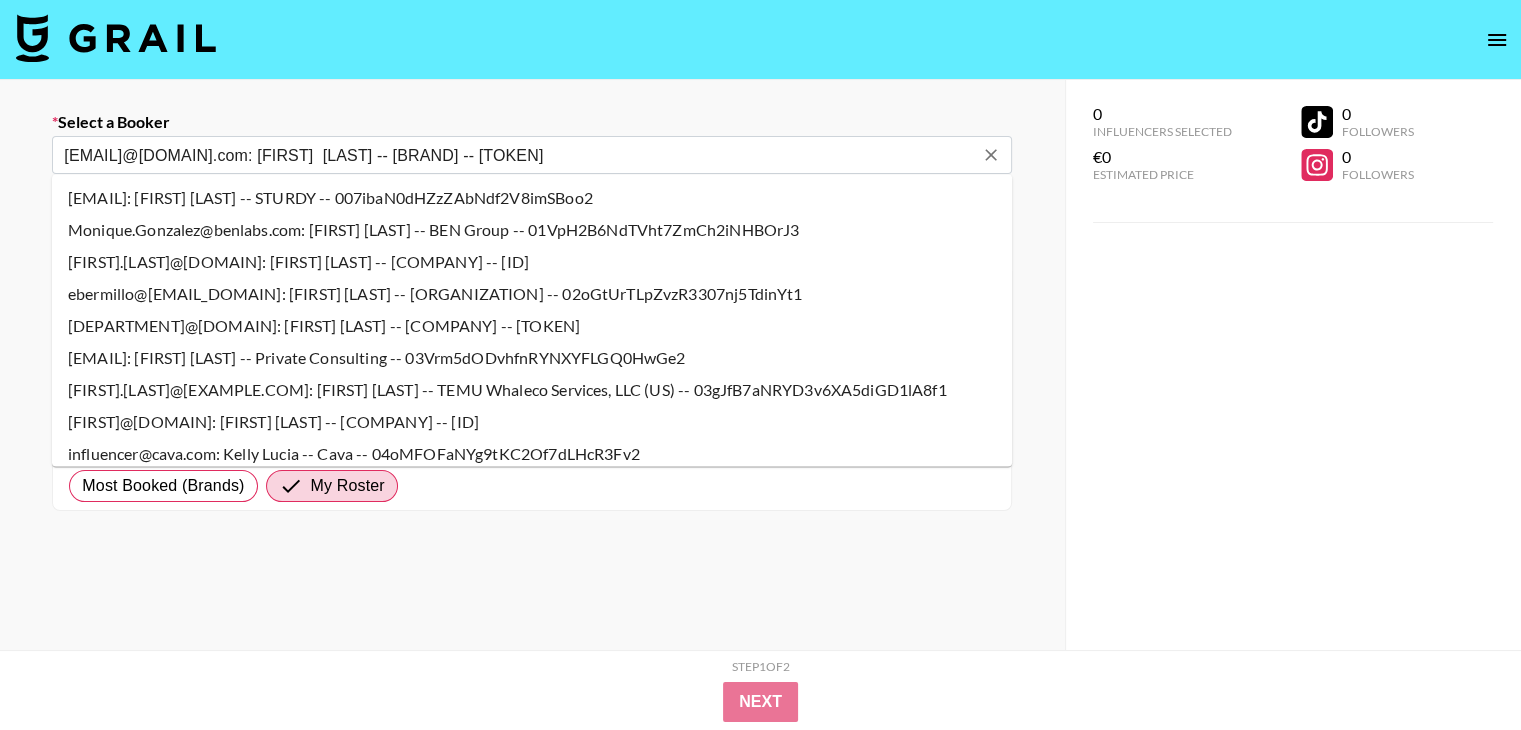 click on "Select a Booker" at bounding box center [532, 122] 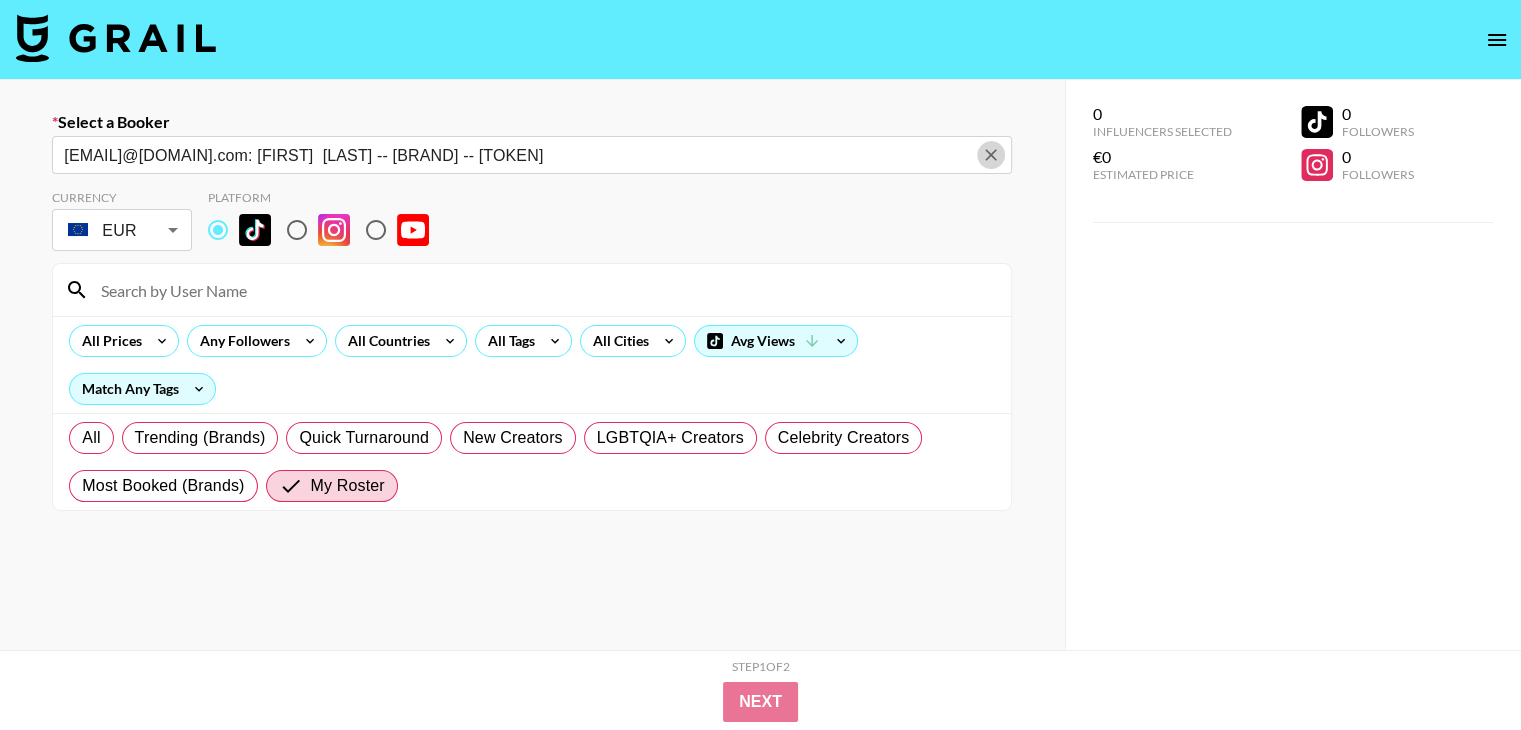 click 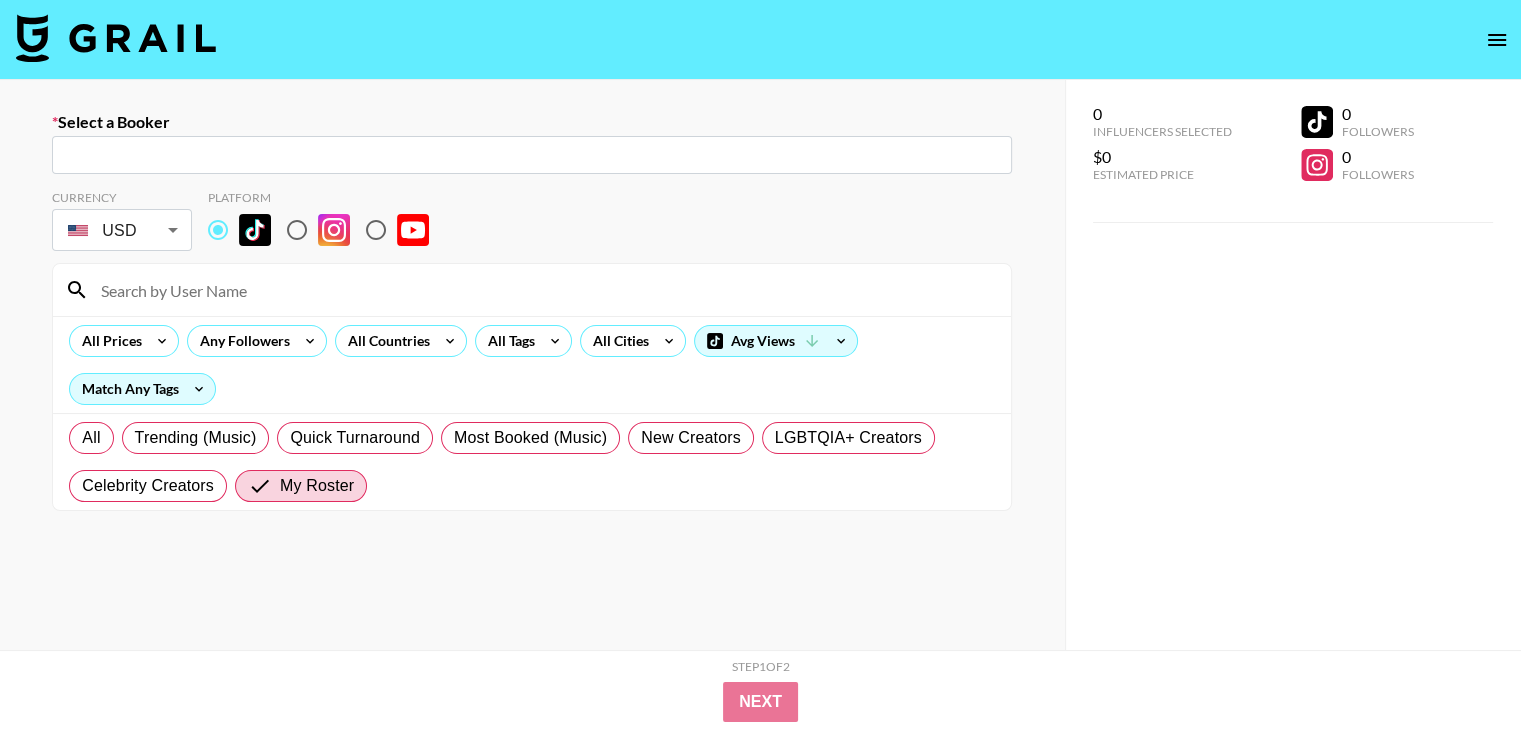 click at bounding box center [532, 155] 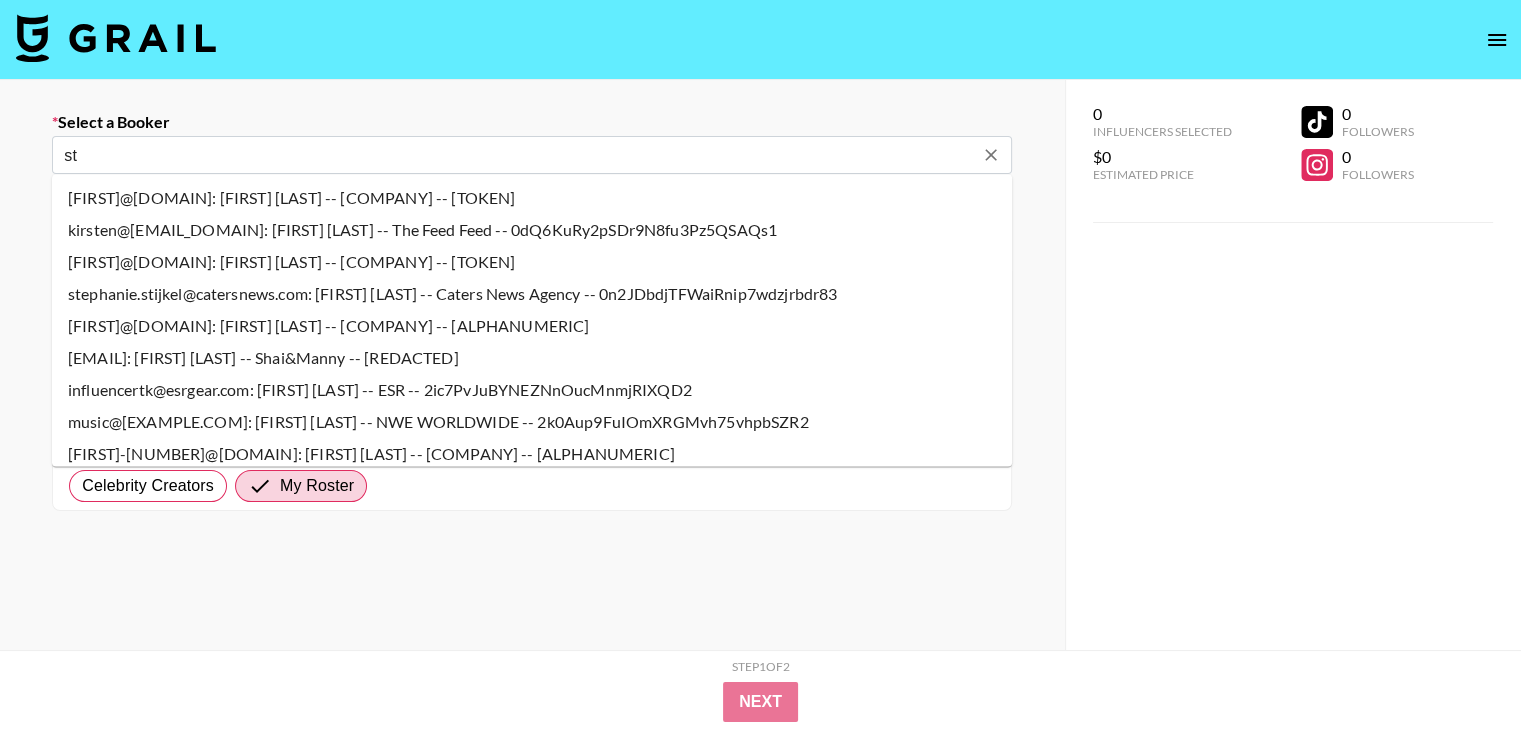 type on "s" 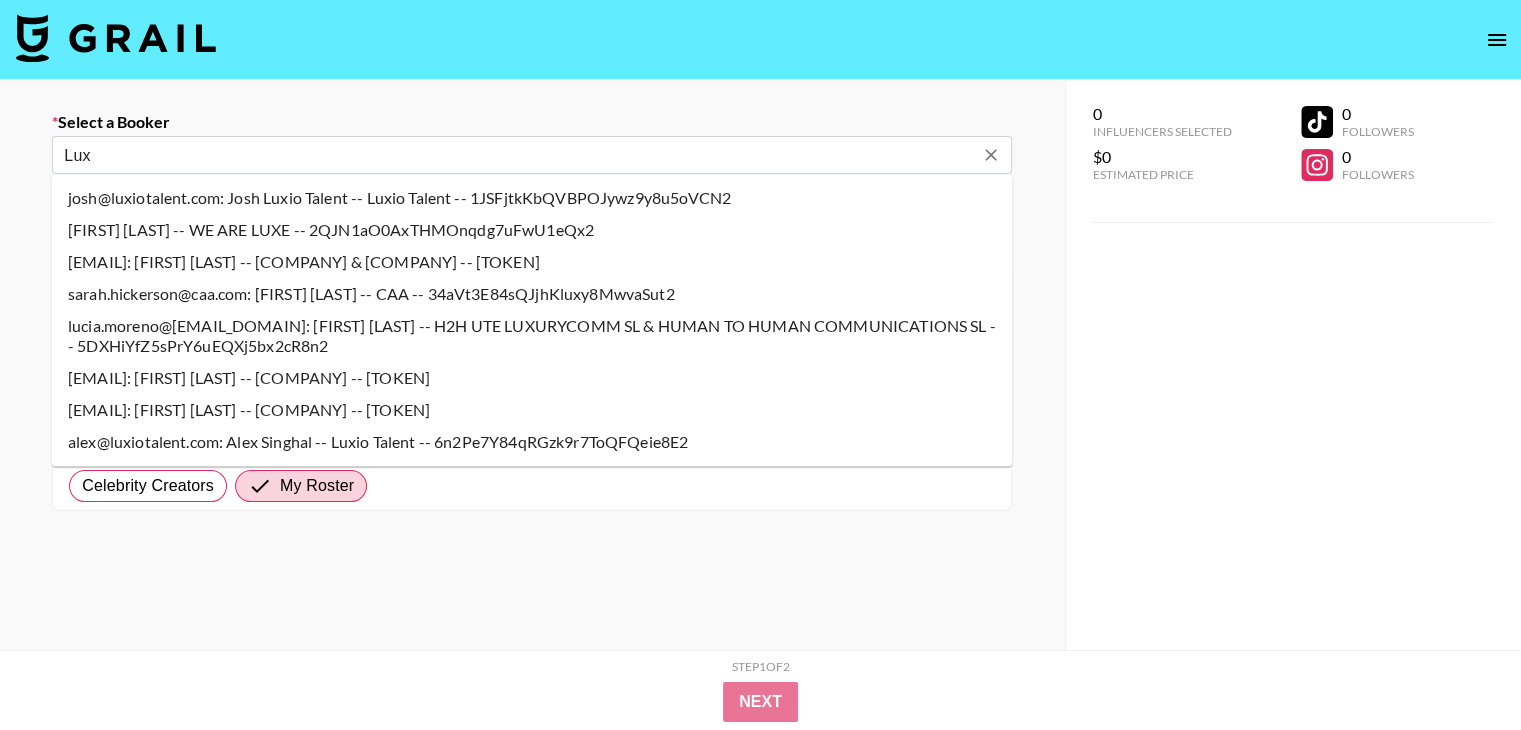 type on "[FIRST]" 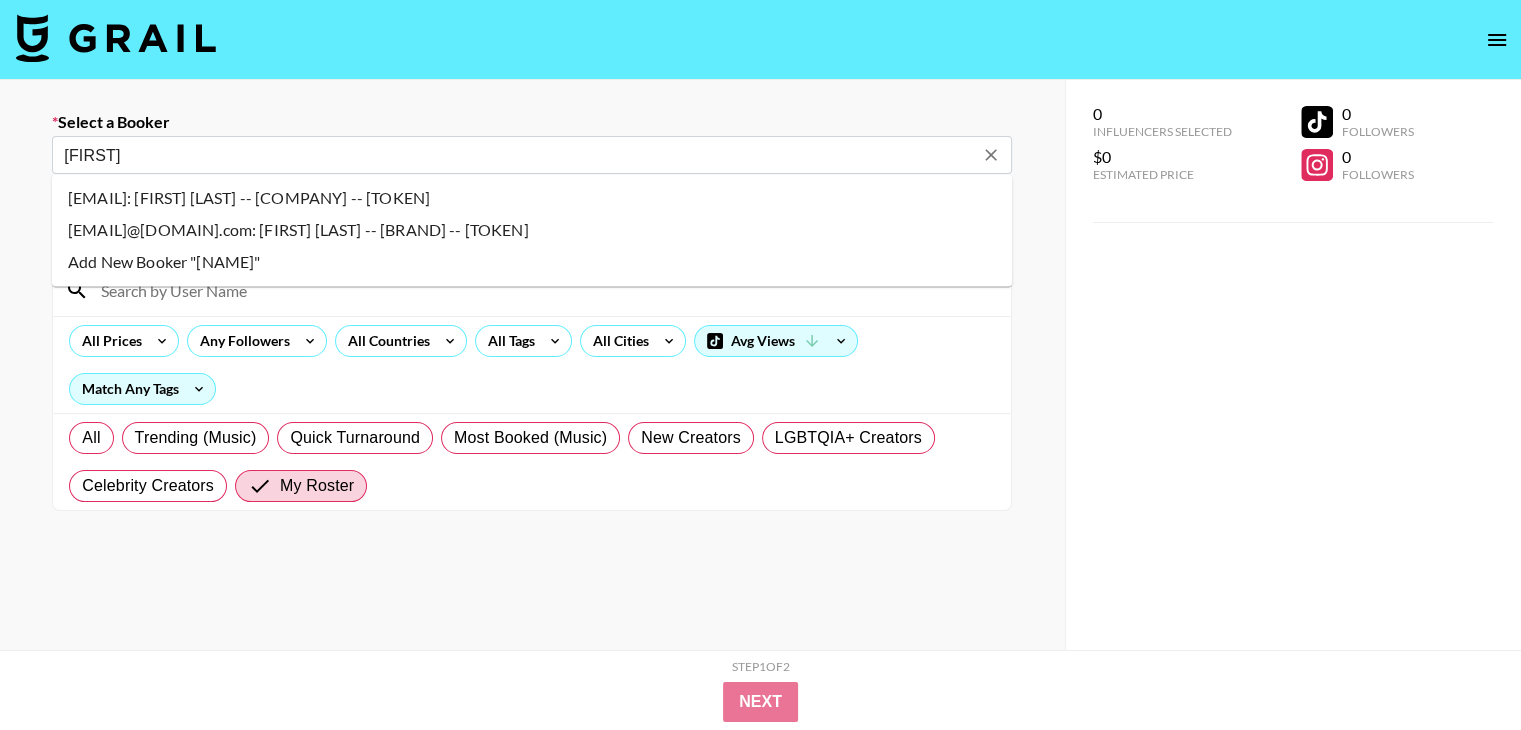 click 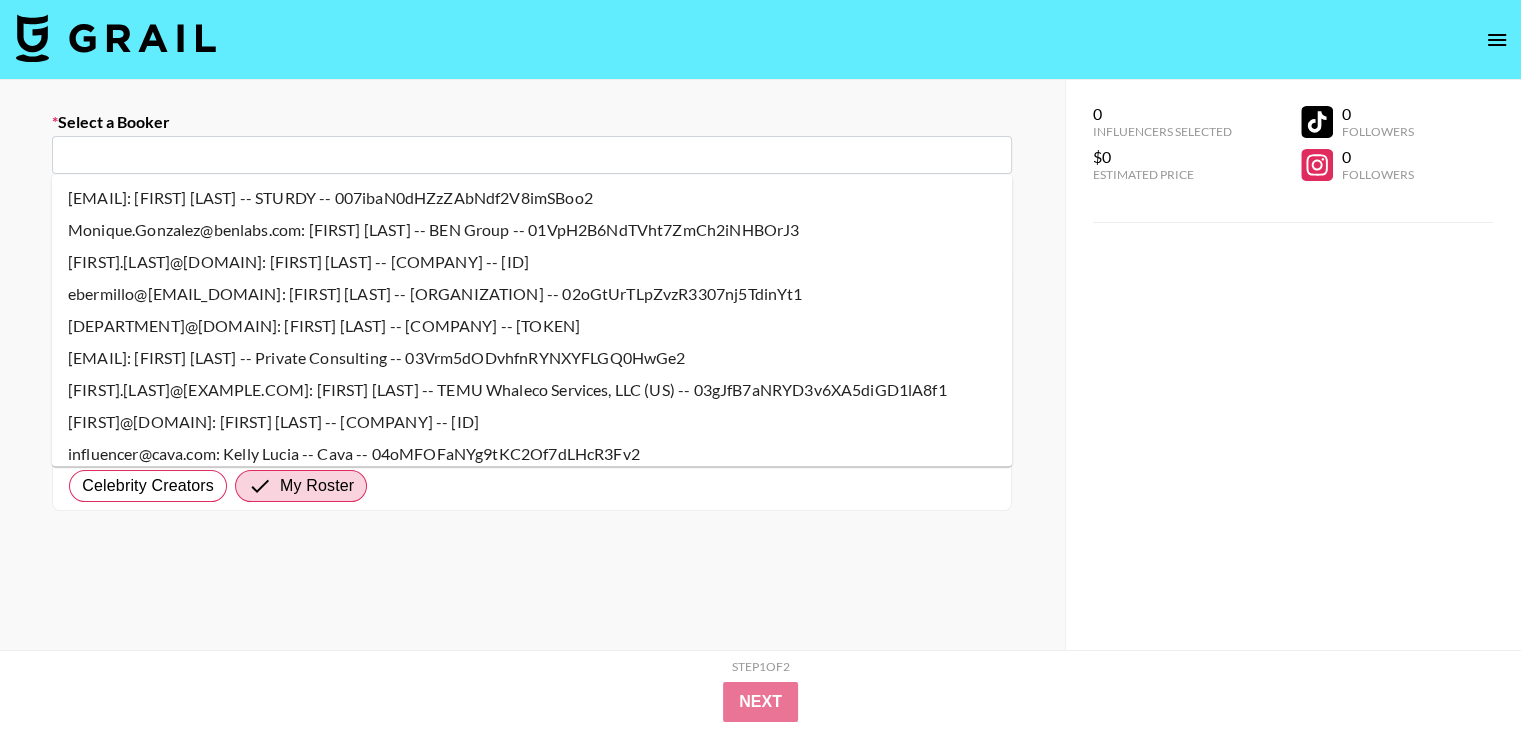 click on "Select a Booker ​ Currency USD USD ​ Platform All Prices Any Followers All Countries All Cities Avg Views Match Any Tags All Trending (Music) Quick Turnaround Most Booked (Music) New Creators LGBTQIA+ Creators Celebrity Creators My Roster" at bounding box center [532, 436] 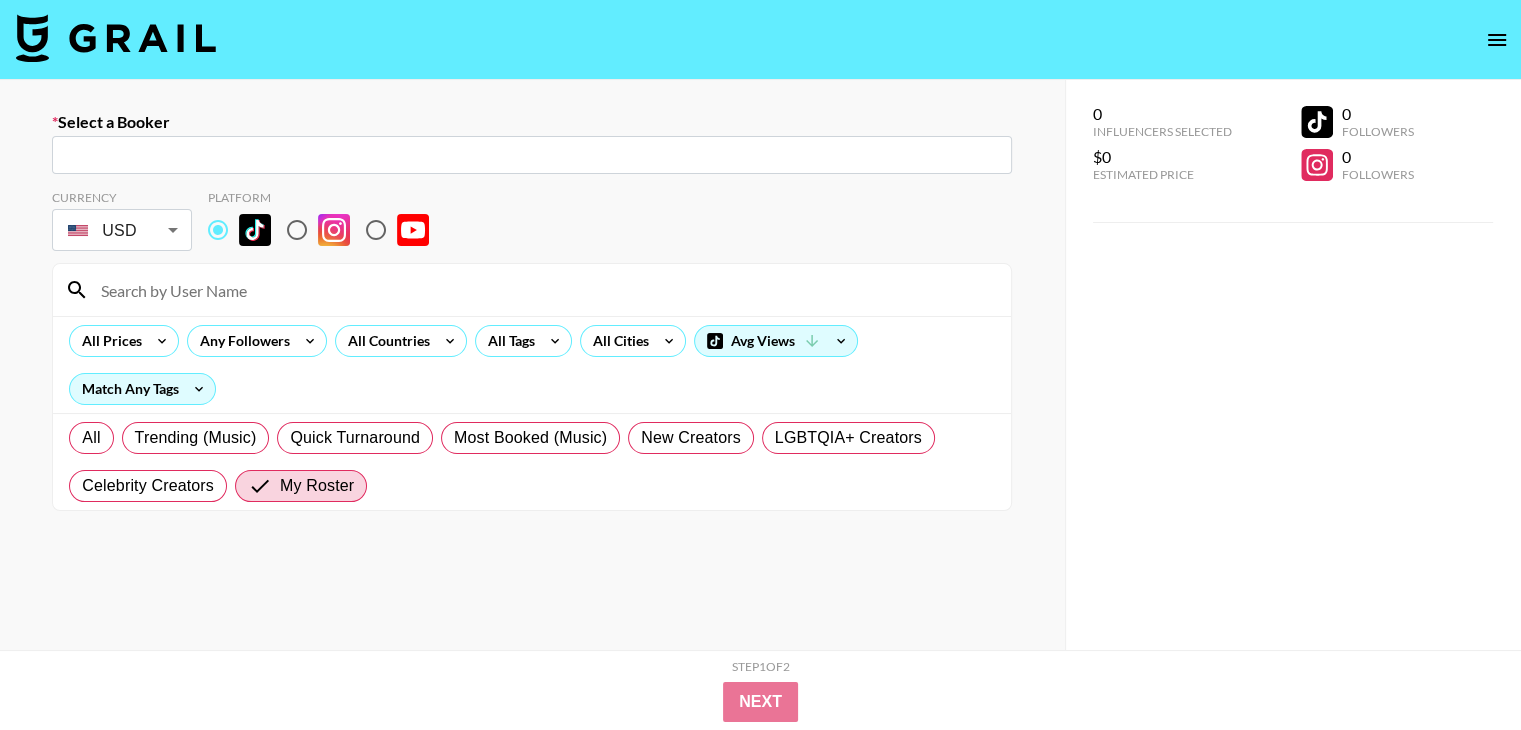 click at bounding box center [532, 155] 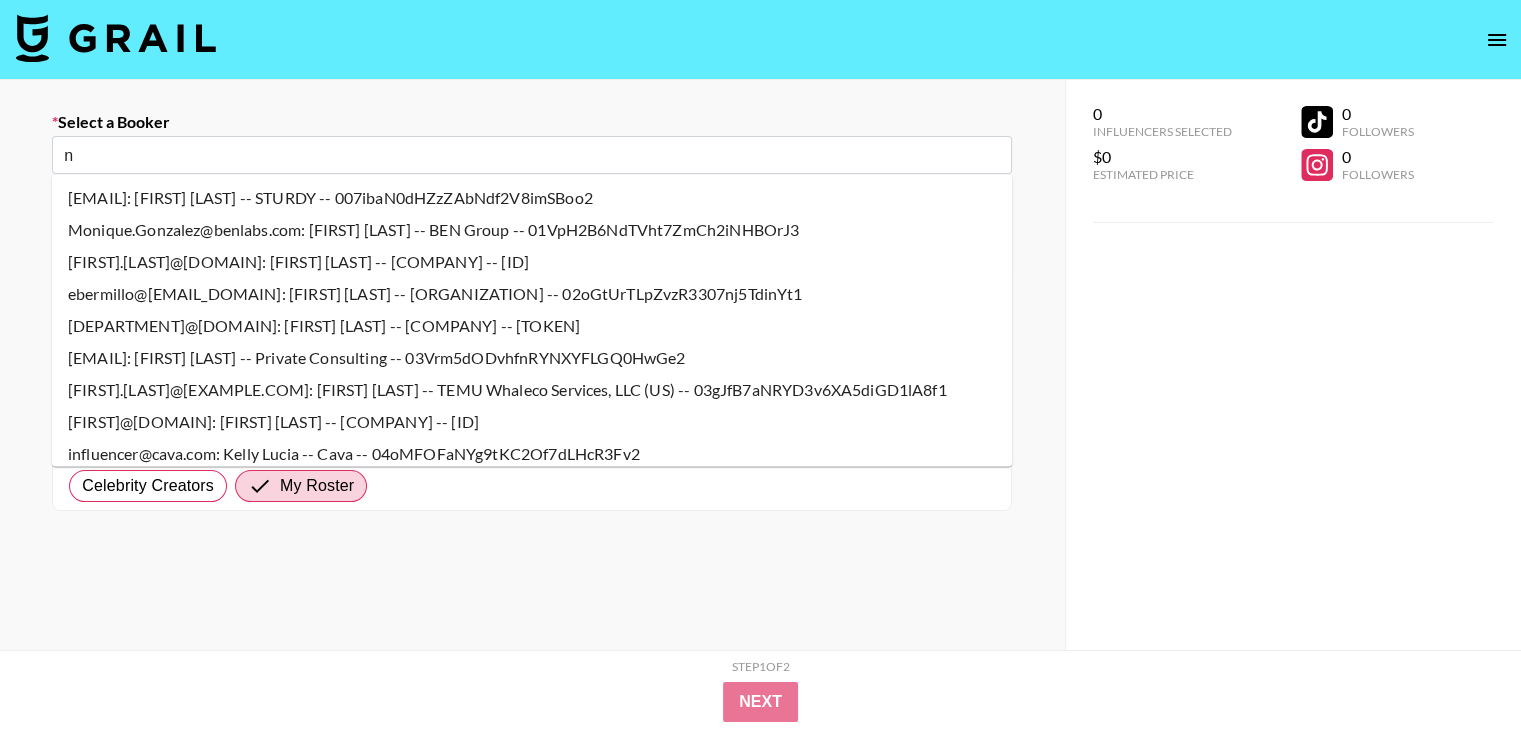 type on "[EMAIL]: [FIRST] [LAST] -- Painter -- s0EN09AEmTgFkAR8Y5F4u3SVKWb2" 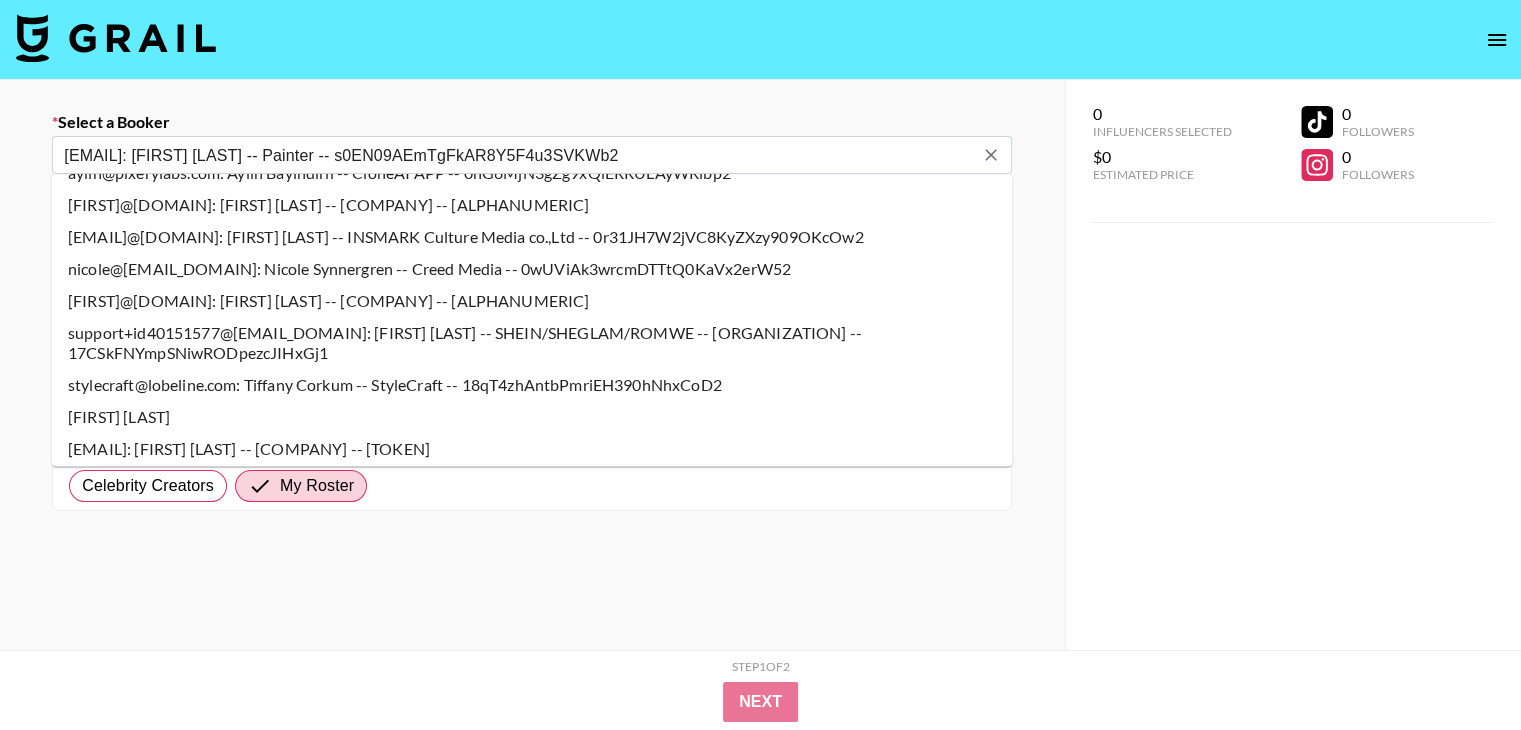 scroll, scrollTop: 900, scrollLeft: 0, axis: vertical 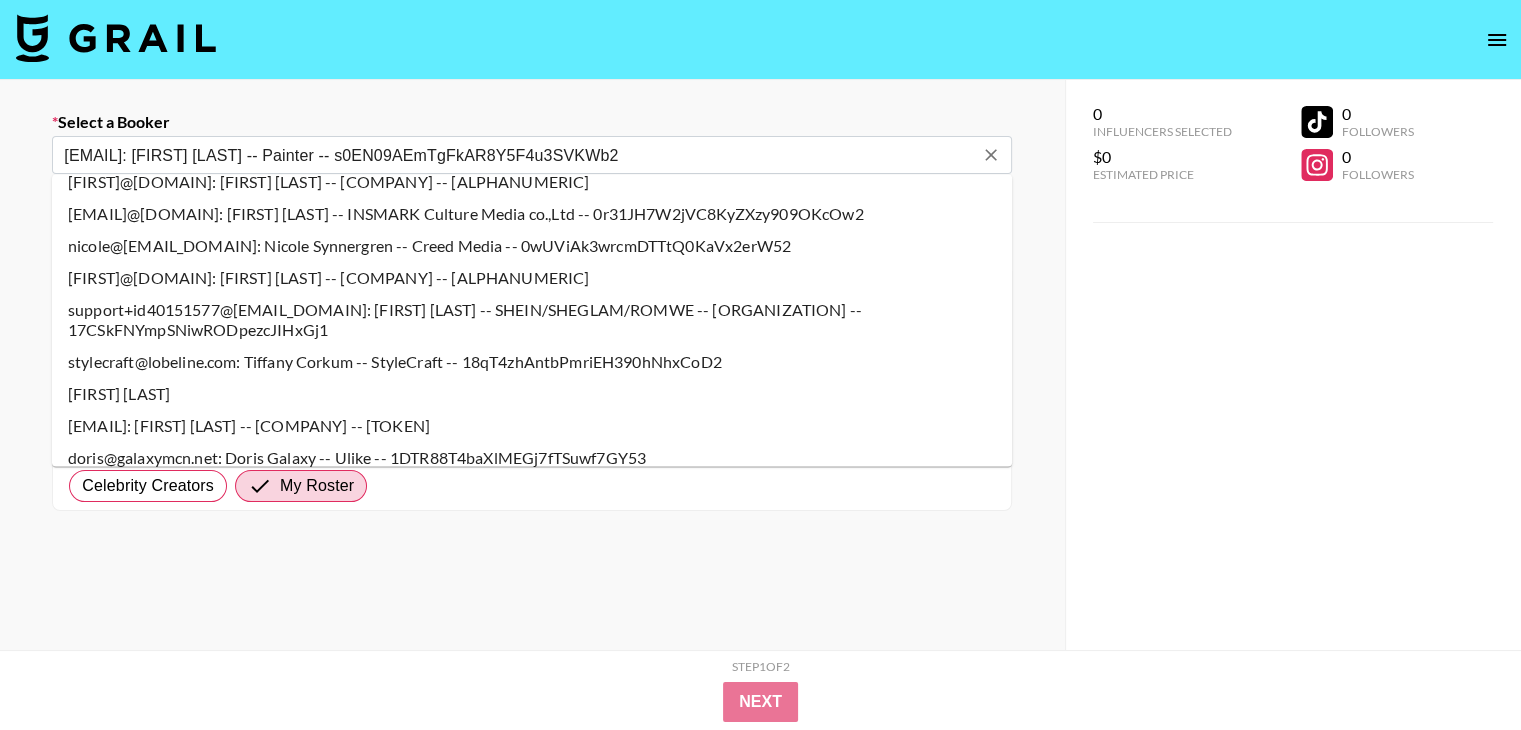 click on "[EMAIL]: [FIRST] [LAST] -- Painter -- s0EN09AEmTgFkAR8Y5F4u3SVKWb2" at bounding box center [518, 155] 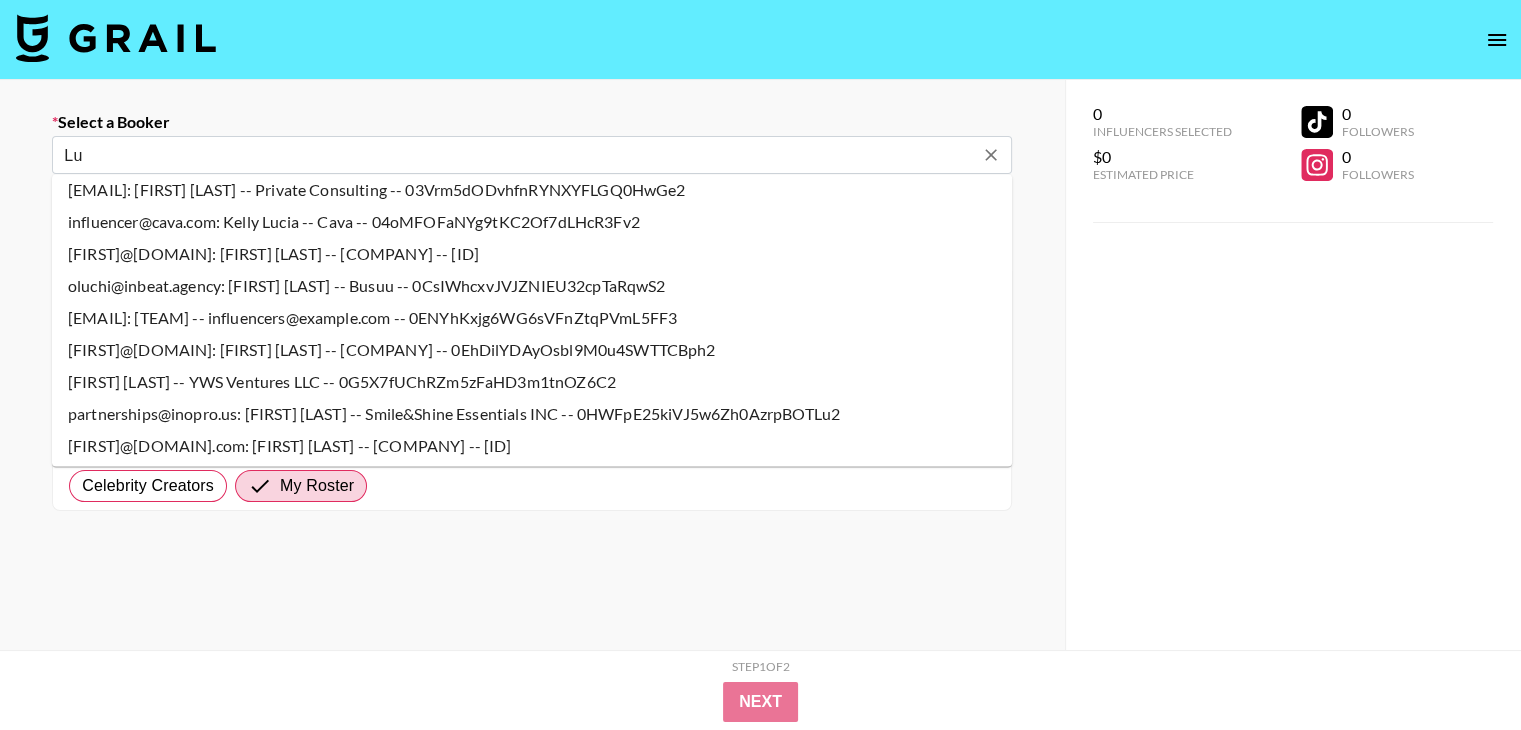 scroll, scrollTop: 0, scrollLeft: 0, axis: both 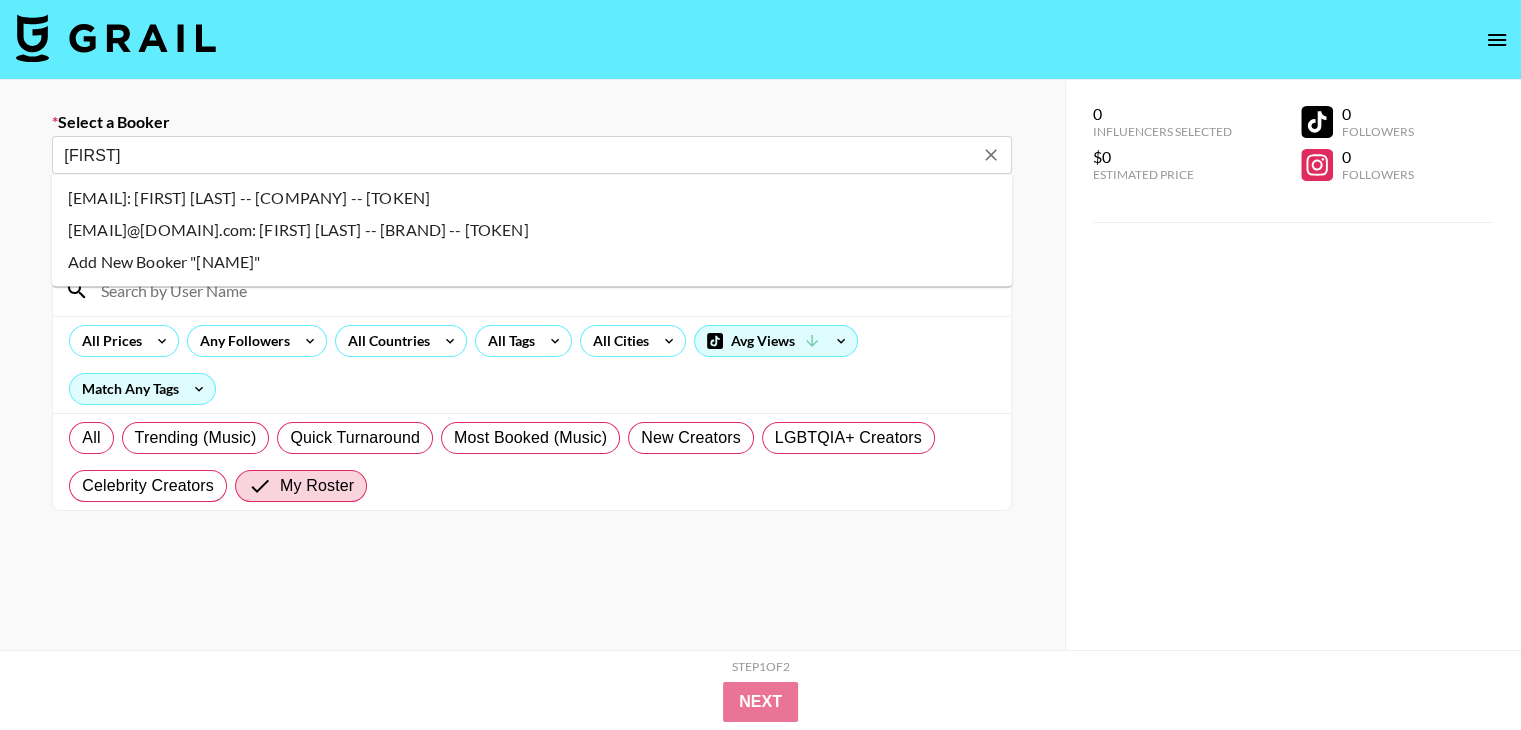 click on "[EMAIL]@[DOMAIN].com: [FIRST]  [LAST] -- [BRAND] -- [TOKEN]" at bounding box center [532, 230] 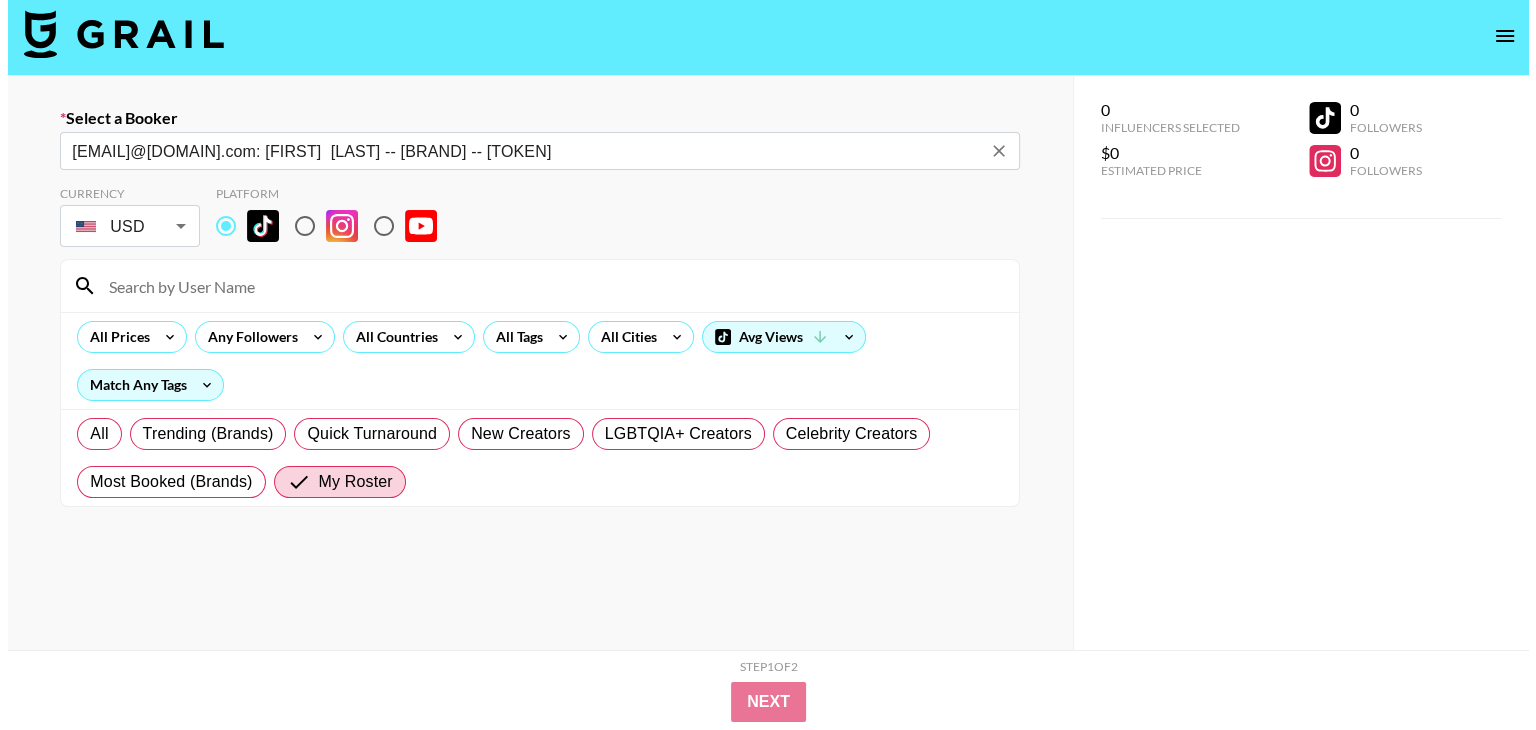 scroll, scrollTop: 0, scrollLeft: 0, axis: both 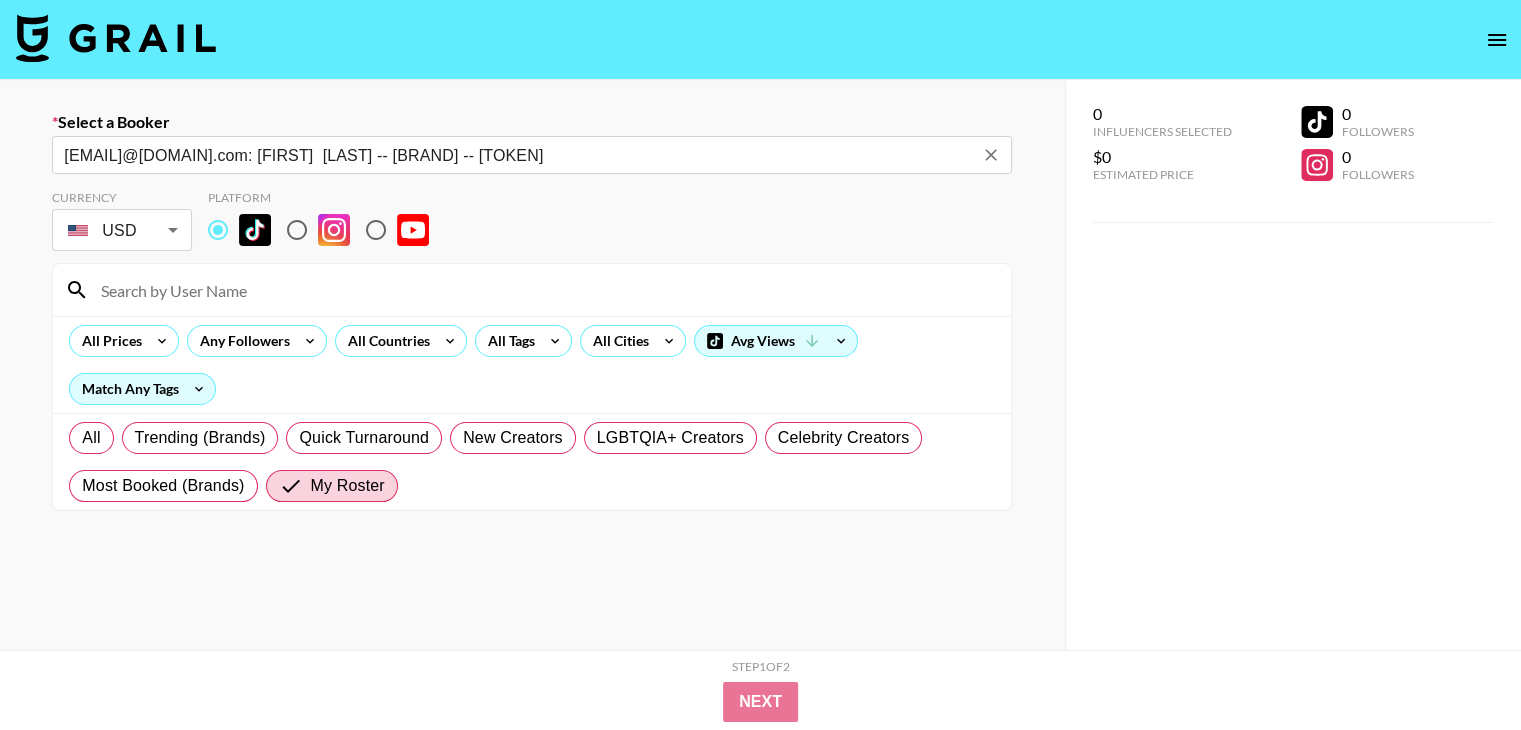 type on "[EMAIL]@[DOMAIN].com: [FIRST]  [LAST] -- [BRAND] -- [TOKEN]" 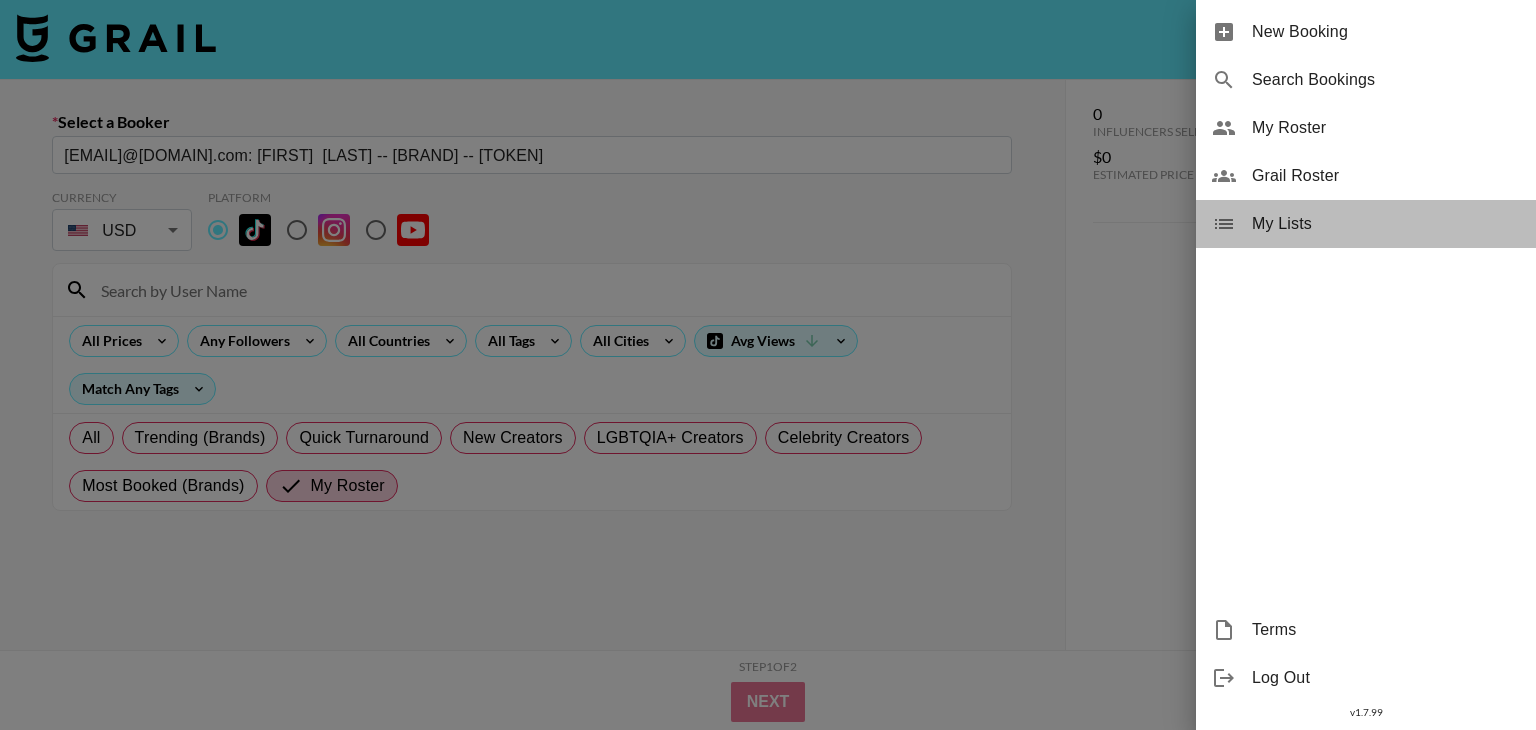 click on "My Lists" at bounding box center [1386, 224] 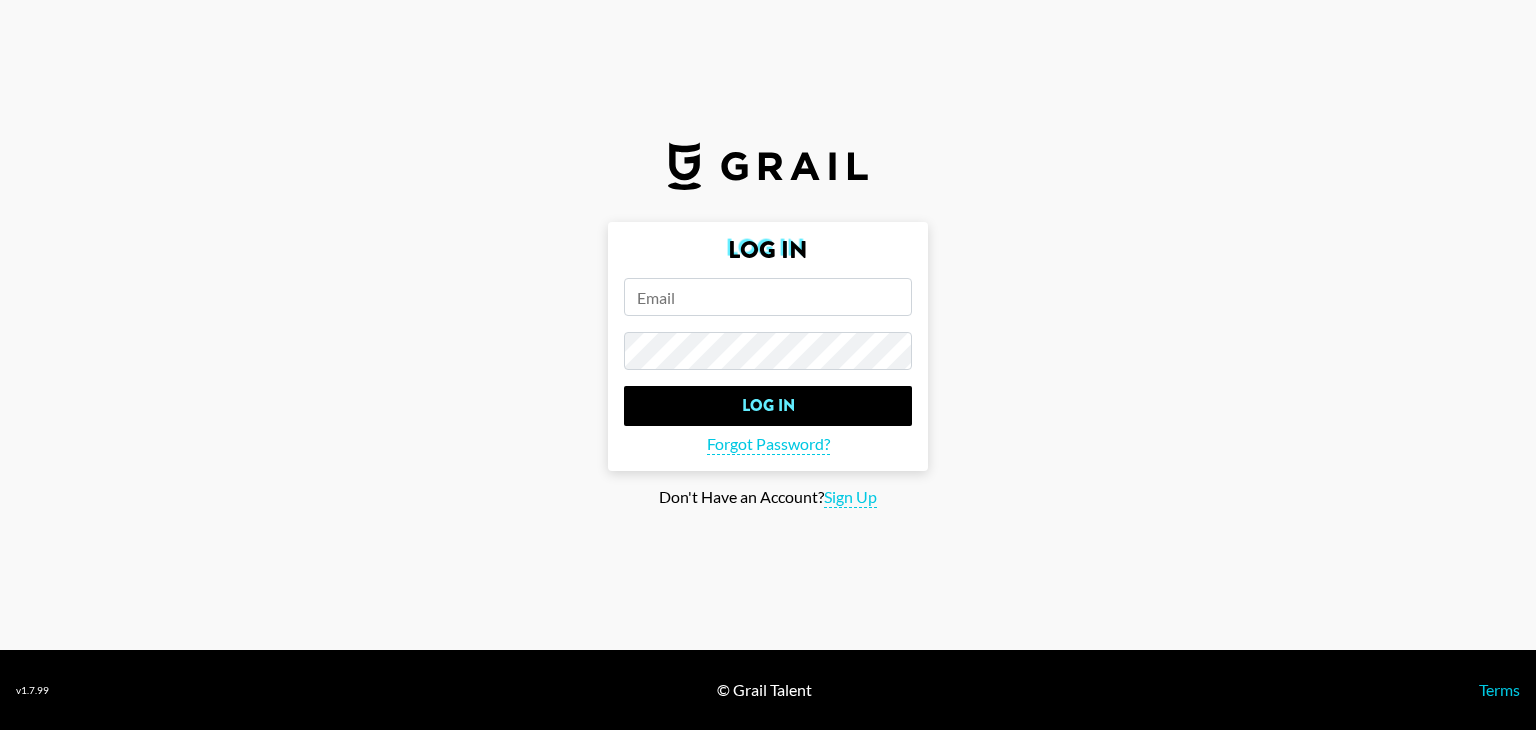 scroll, scrollTop: 0, scrollLeft: 0, axis: both 